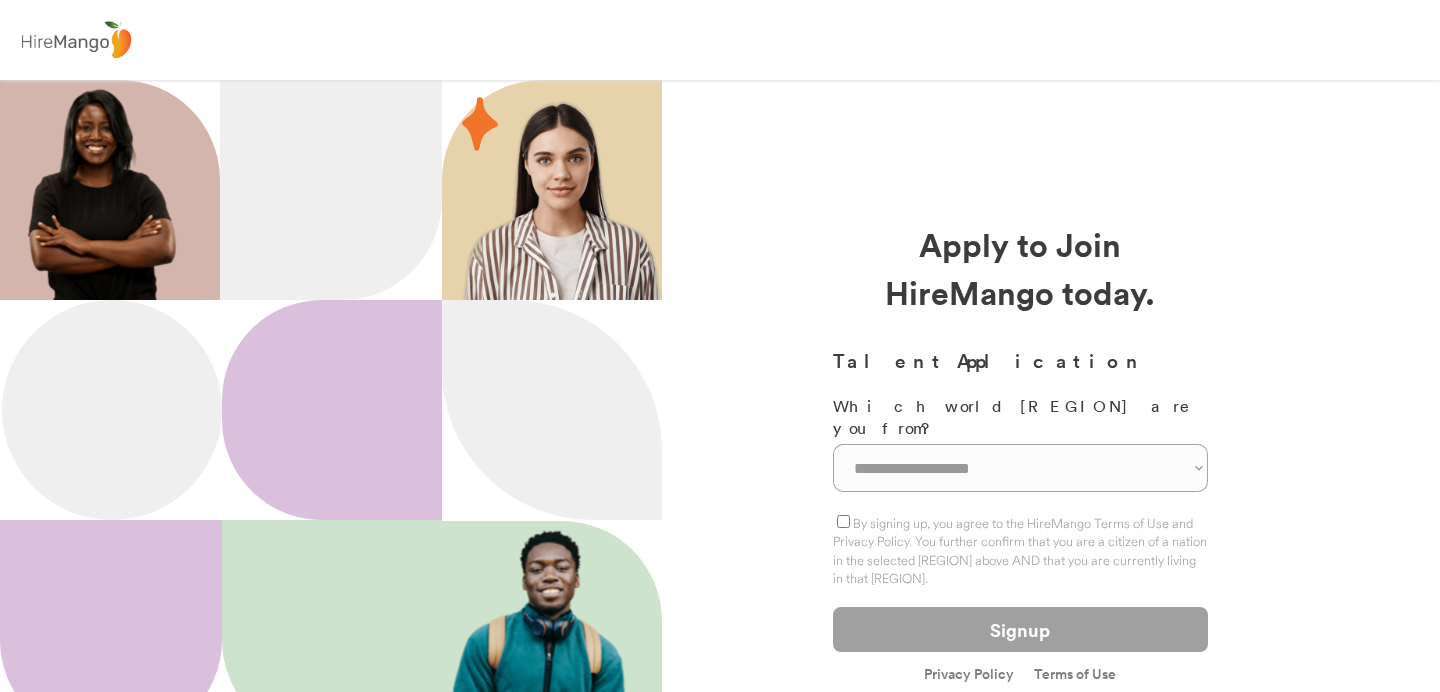scroll, scrollTop: 0, scrollLeft: 0, axis: both 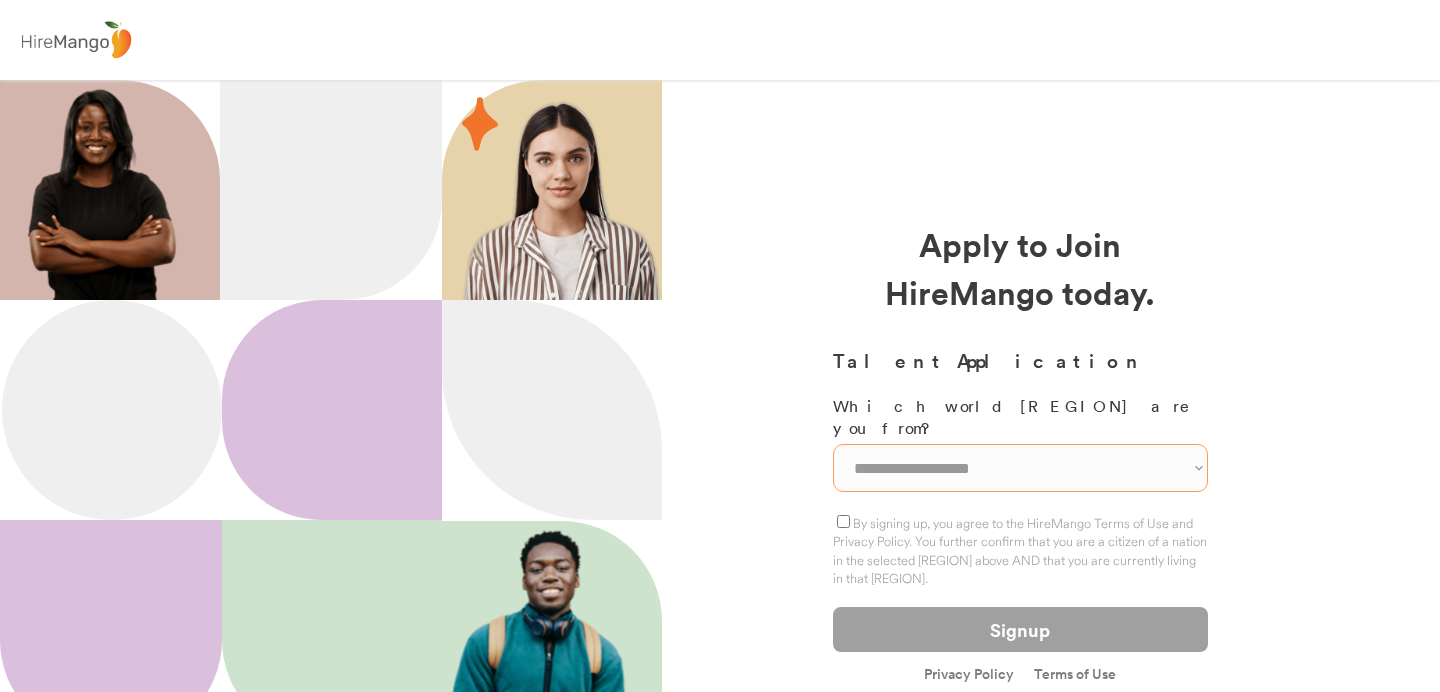 click on "[MASKED]" at bounding box center [1020, 468] 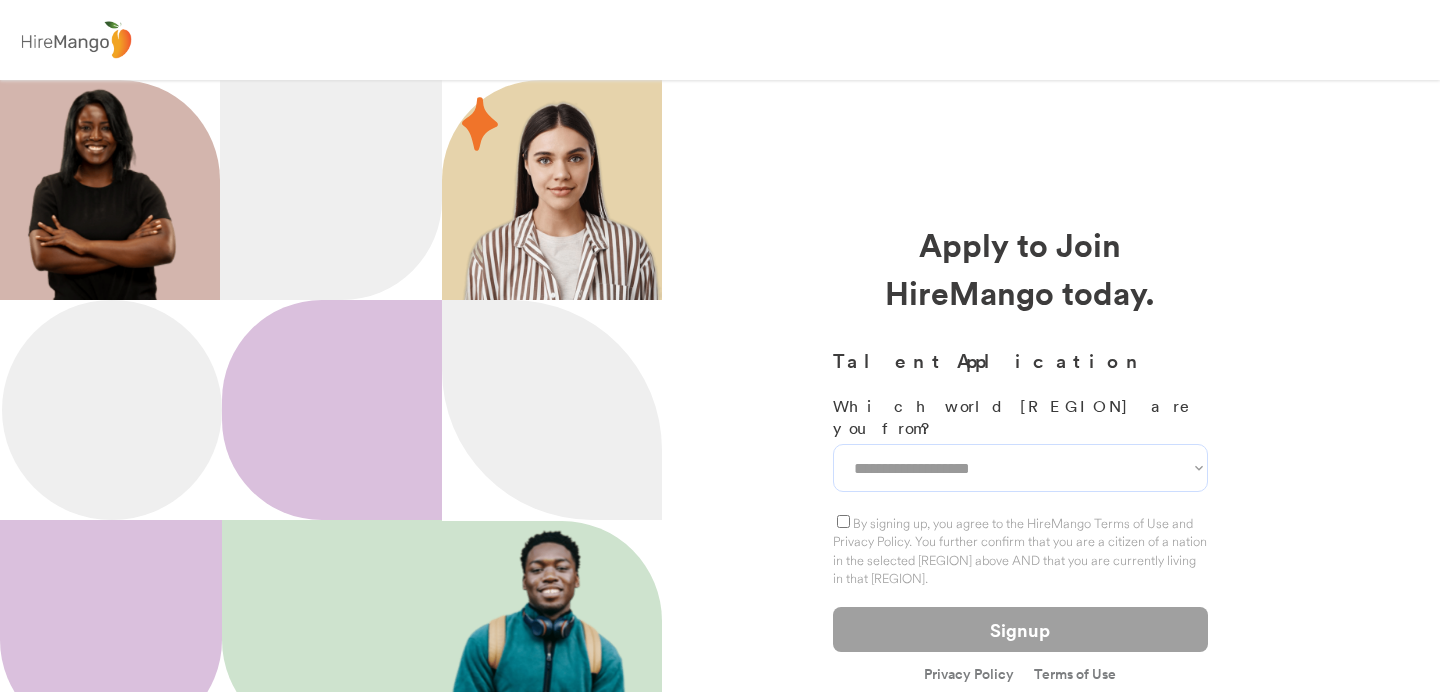 select on "[MASKED]" 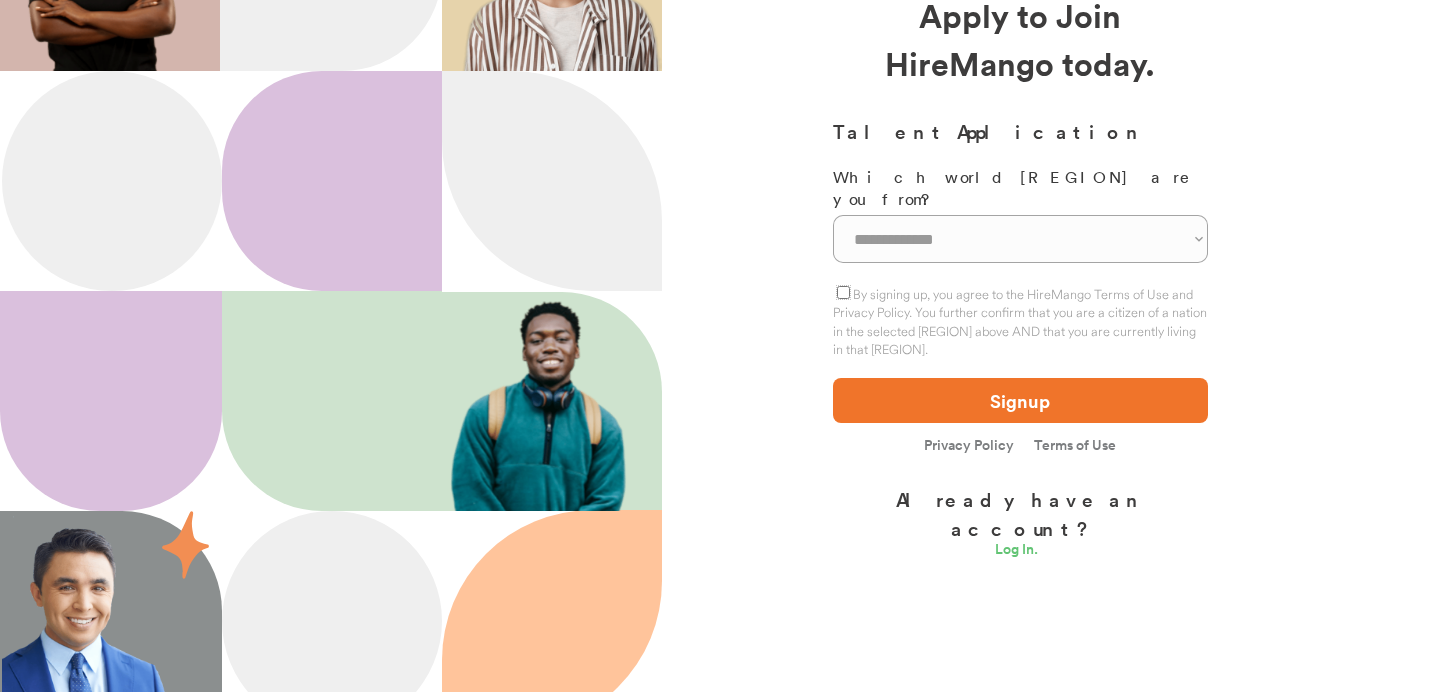 scroll, scrollTop: 334, scrollLeft: 0, axis: vertical 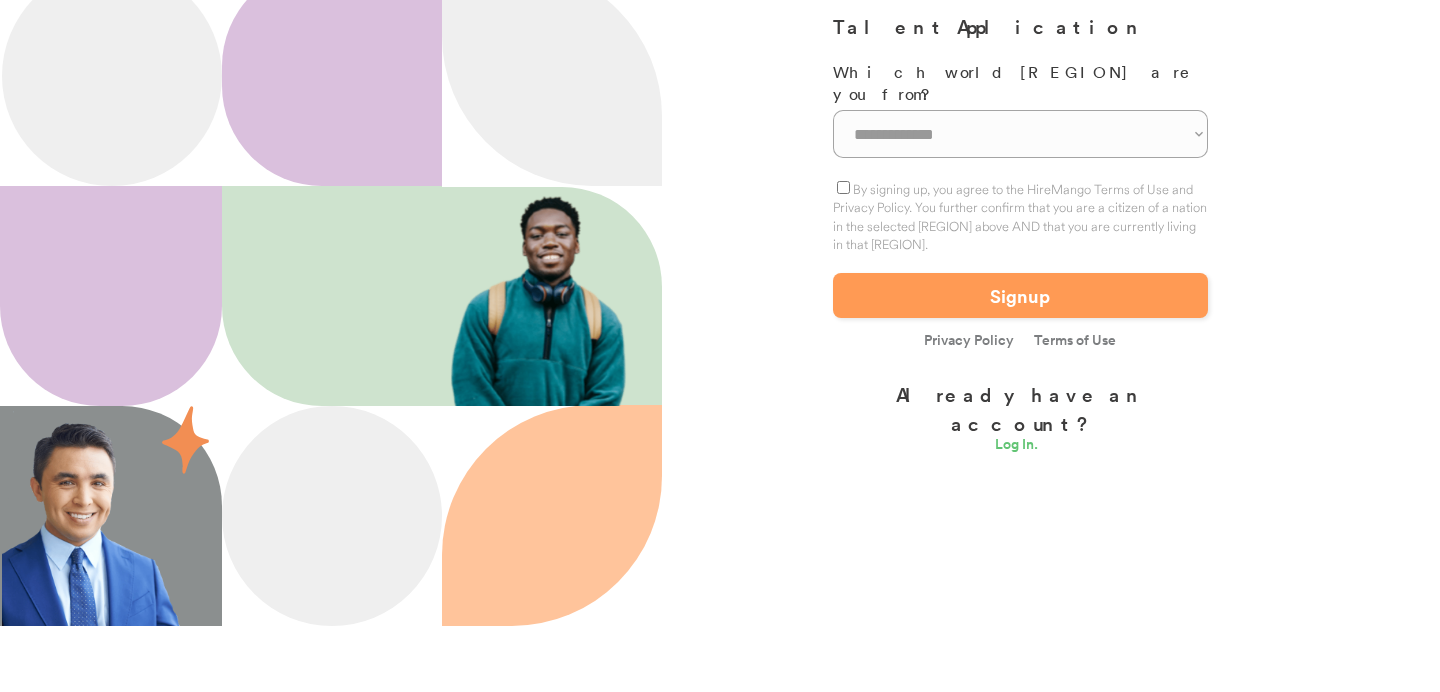click on "Signup" at bounding box center [1020, 295] 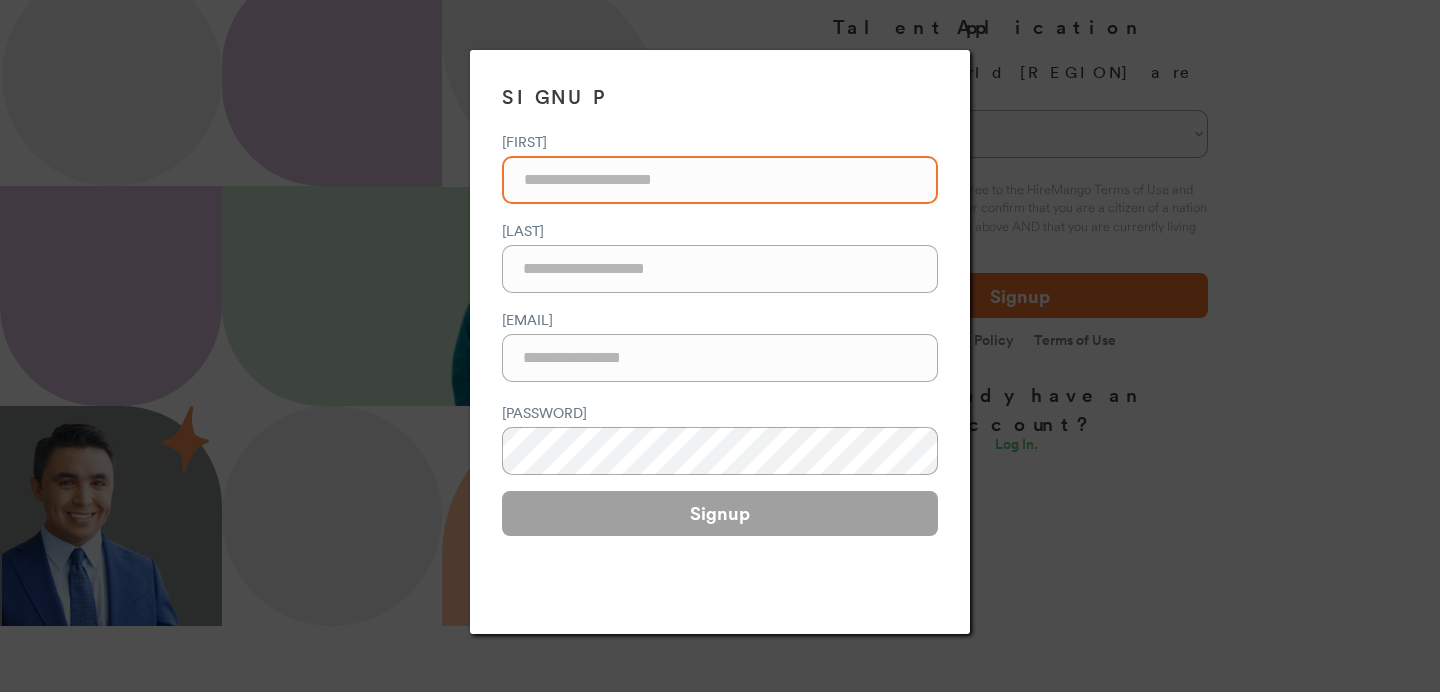 click at bounding box center (720, 180) 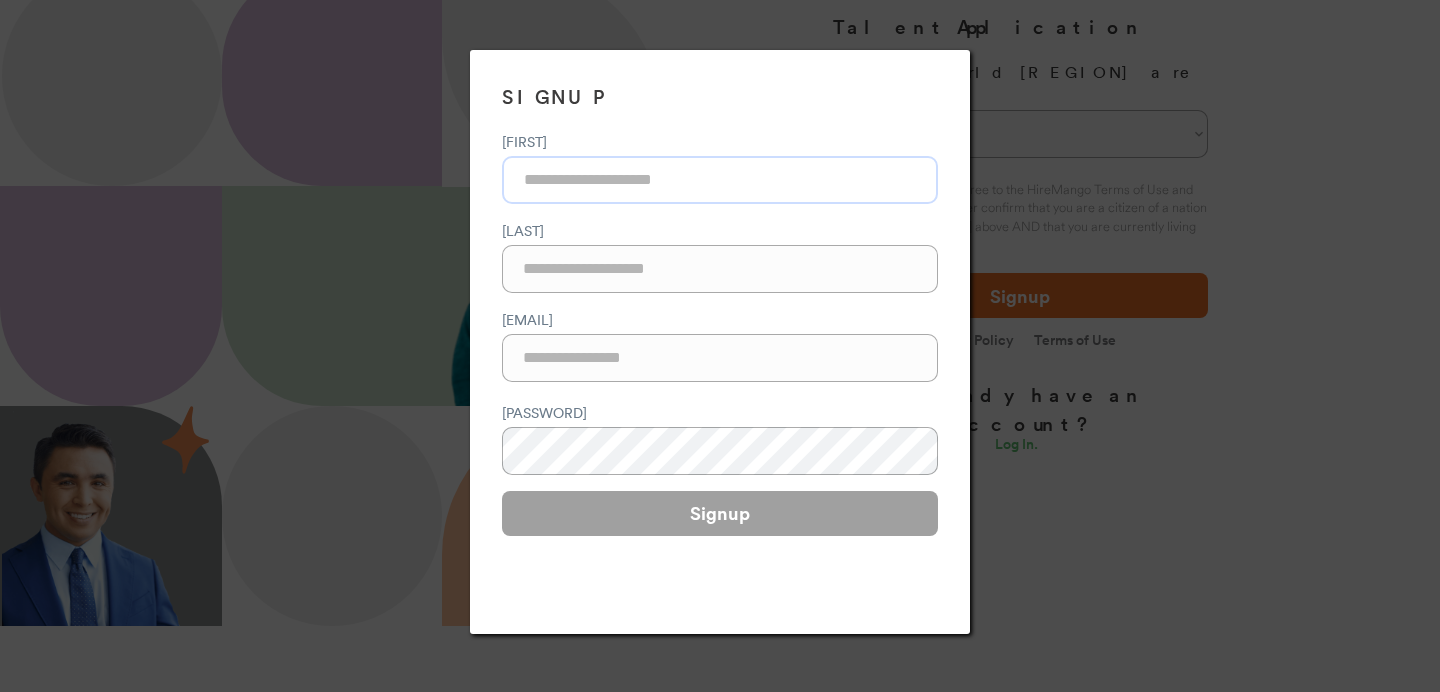 type on "[MASKED]" 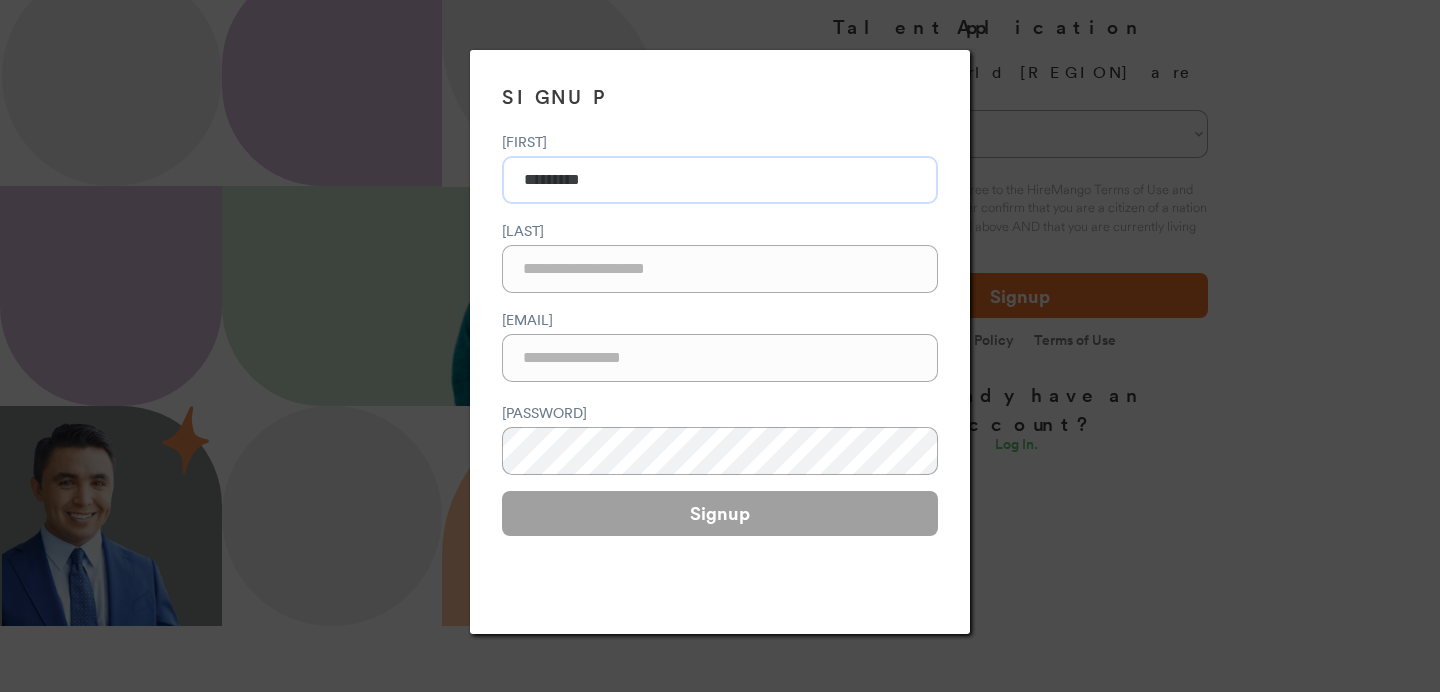 type on "[MASKED]" 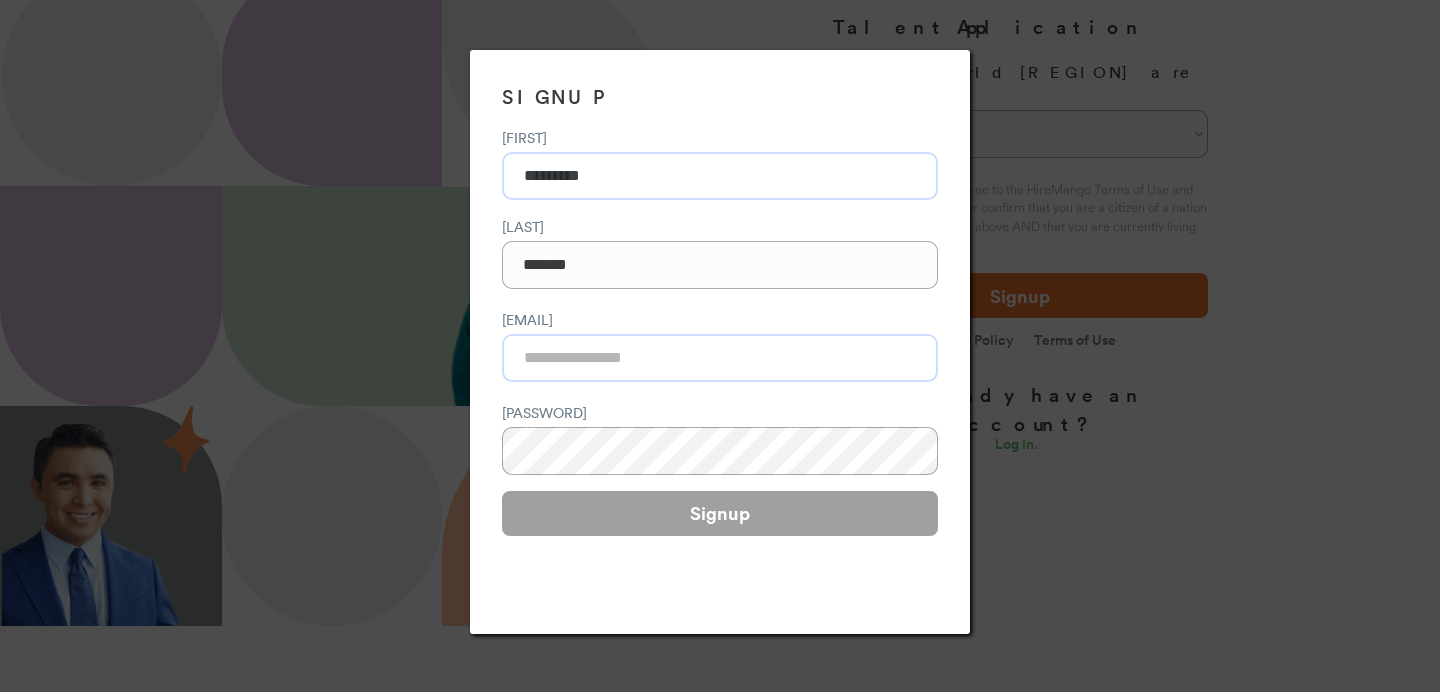 click at bounding box center (720, 358) 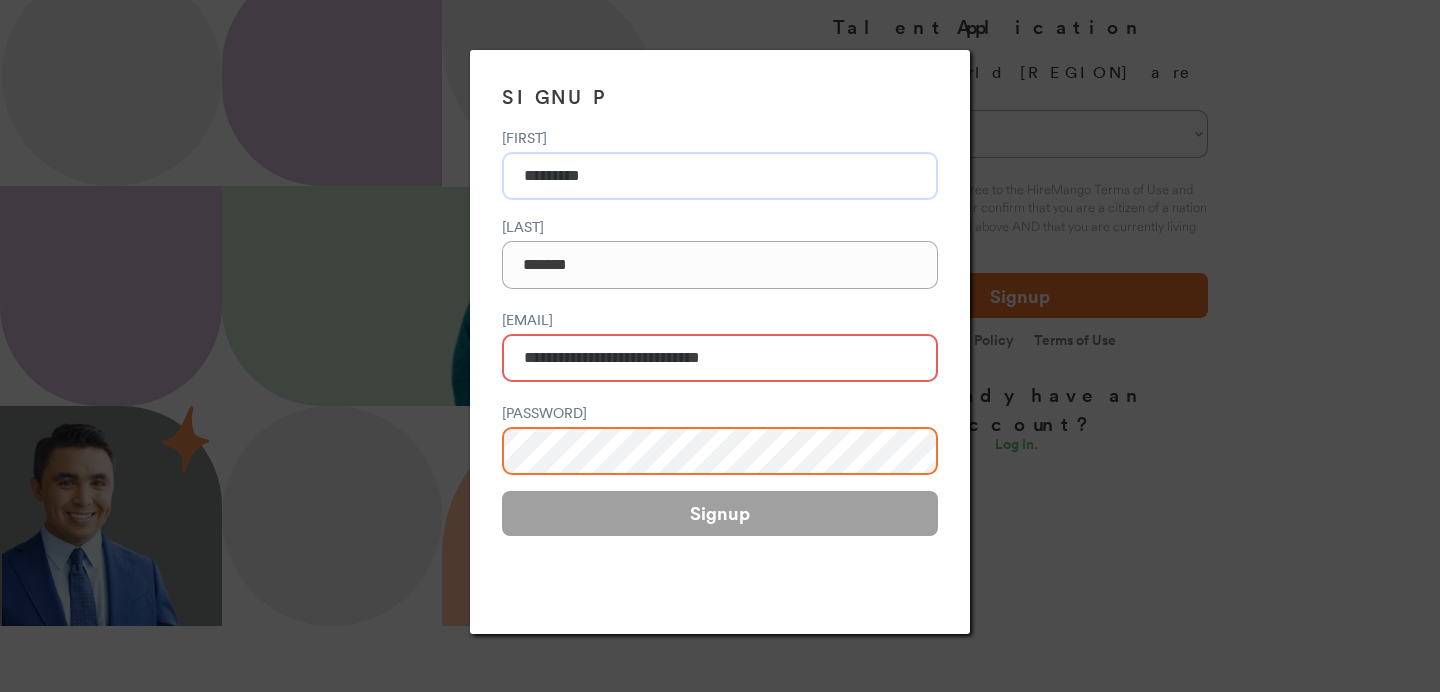 type on "[MASKED]" 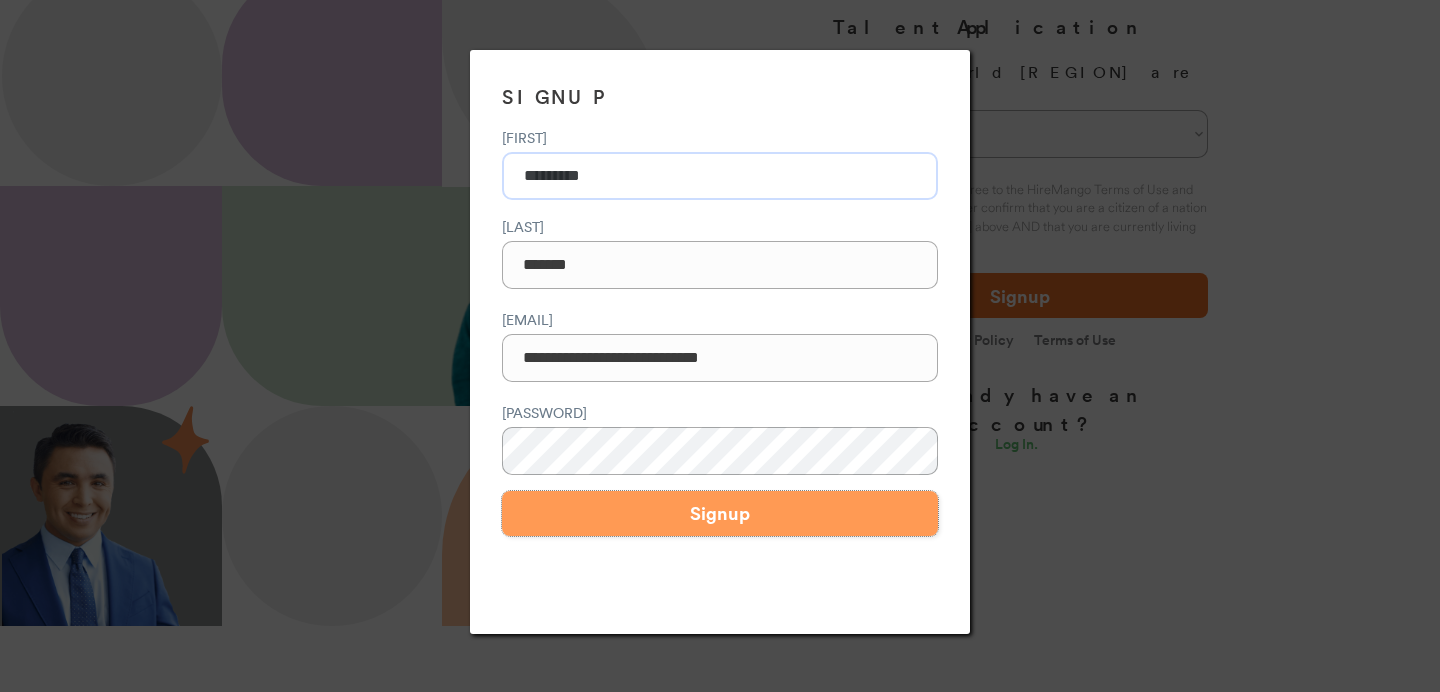 click on "Signup" at bounding box center [720, 513] 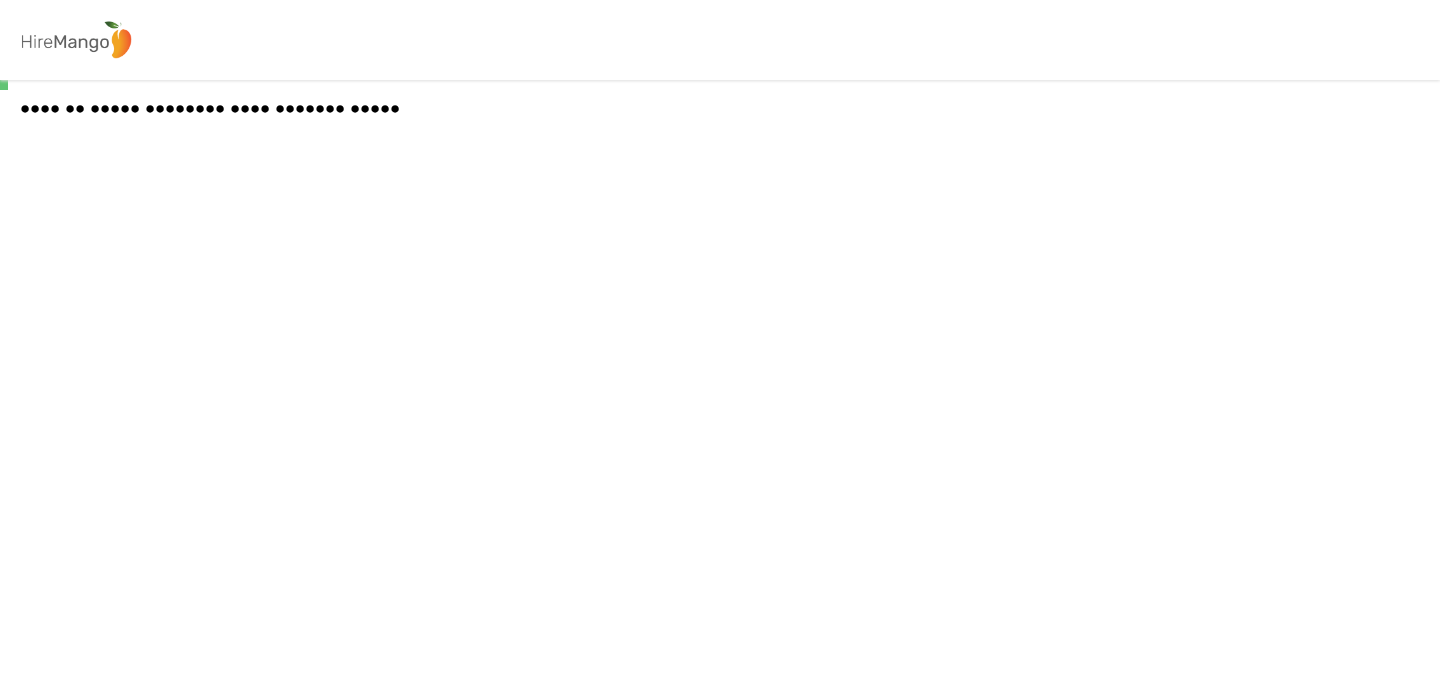 scroll, scrollTop: 0, scrollLeft: 0, axis: both 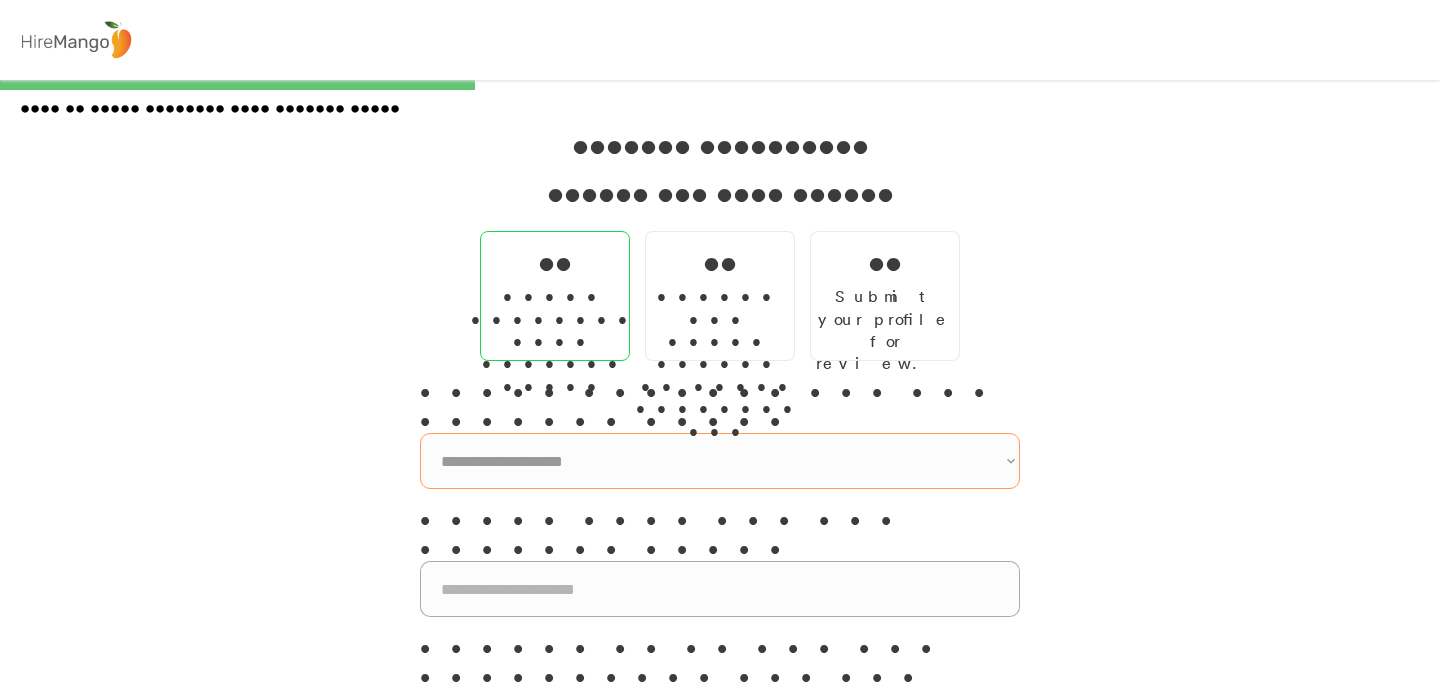 click on "•••••••••••••••••••• ••••••••••••••••••• ••••••••• ••••••• •••••••• •••••• ••••••• •••••• ••••• •••••••• •••••••••• •••• •••••••• •••••••••••••••••• ••••••• ••••••••••• ••••••• ••••••••• •••••• ••••• •••••••• ••••••• •••••• ••••••••• •••••• •••••••• •••• ••••••••••••••••••••• ••••••••••• •••••••••••••••••••••••••••••••• •••••••• ••••••••••••••••••• ••••••• •••••••••" at bounding box center [720, 461] 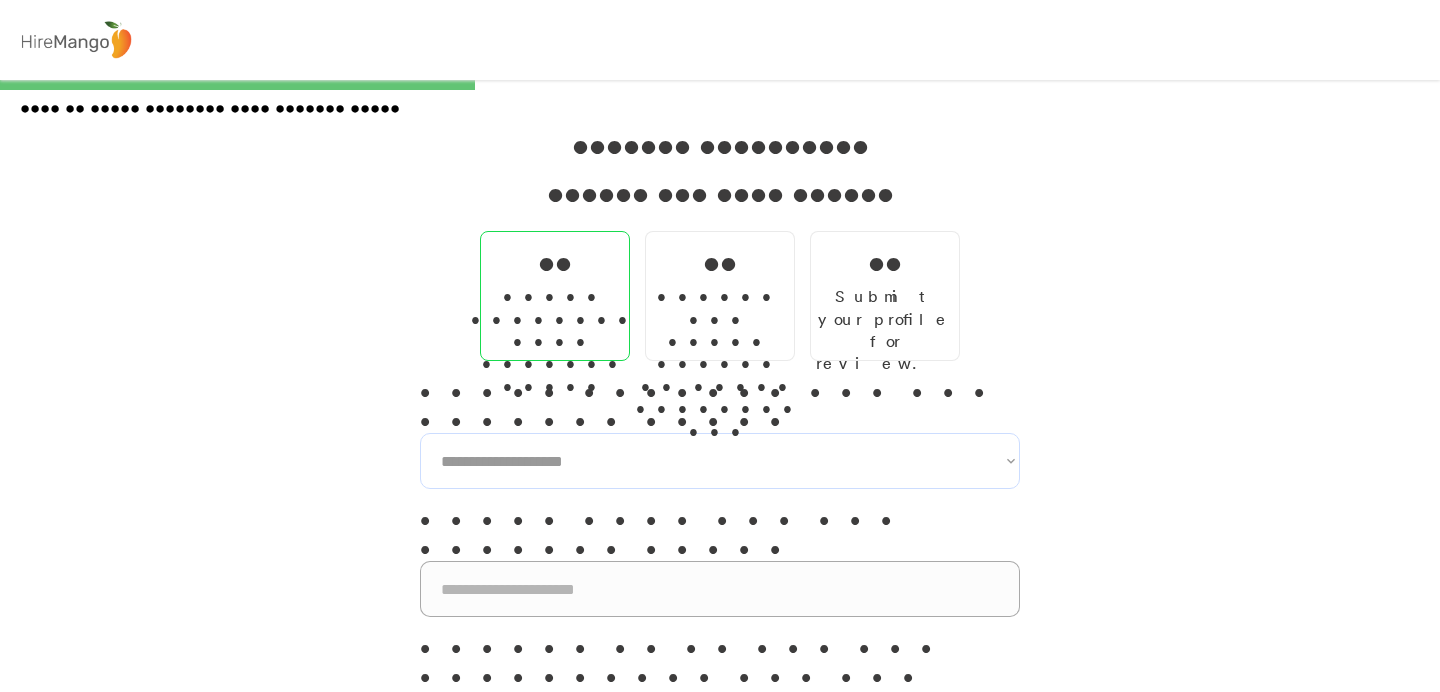 click on "•••••••••••••••••••• ••••••••••••••••••• ••••••••• ••••••• •••••••• •••••• ••••••• •••••• ••••• •••••••• •••••••••• •••• •••••••• •••••••••••••••••• ••••••• ••••••••••• ••••••• ••••••••• •••••• ••••• •••••••• ••••••• •••••• ••••••••• •••••• •••••••• •••• ••••••••••••••••••••• ••••••••••• •••••••••••••••••••••••••••••••• •••••••• ••••••••••••••••••• ••••••• •••••••••" at bounding box center [720, 461] 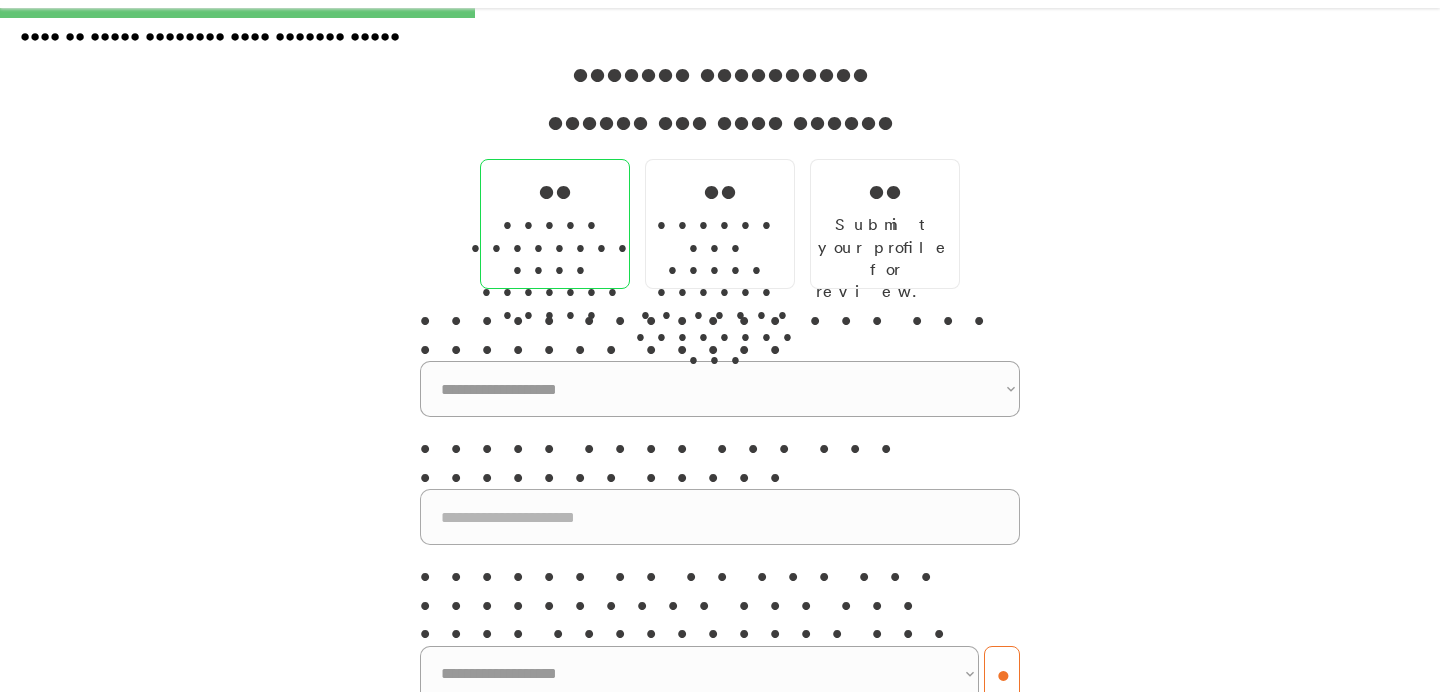 scroll, scrollTop: 75, scrollLeft: 0, axis: vertical 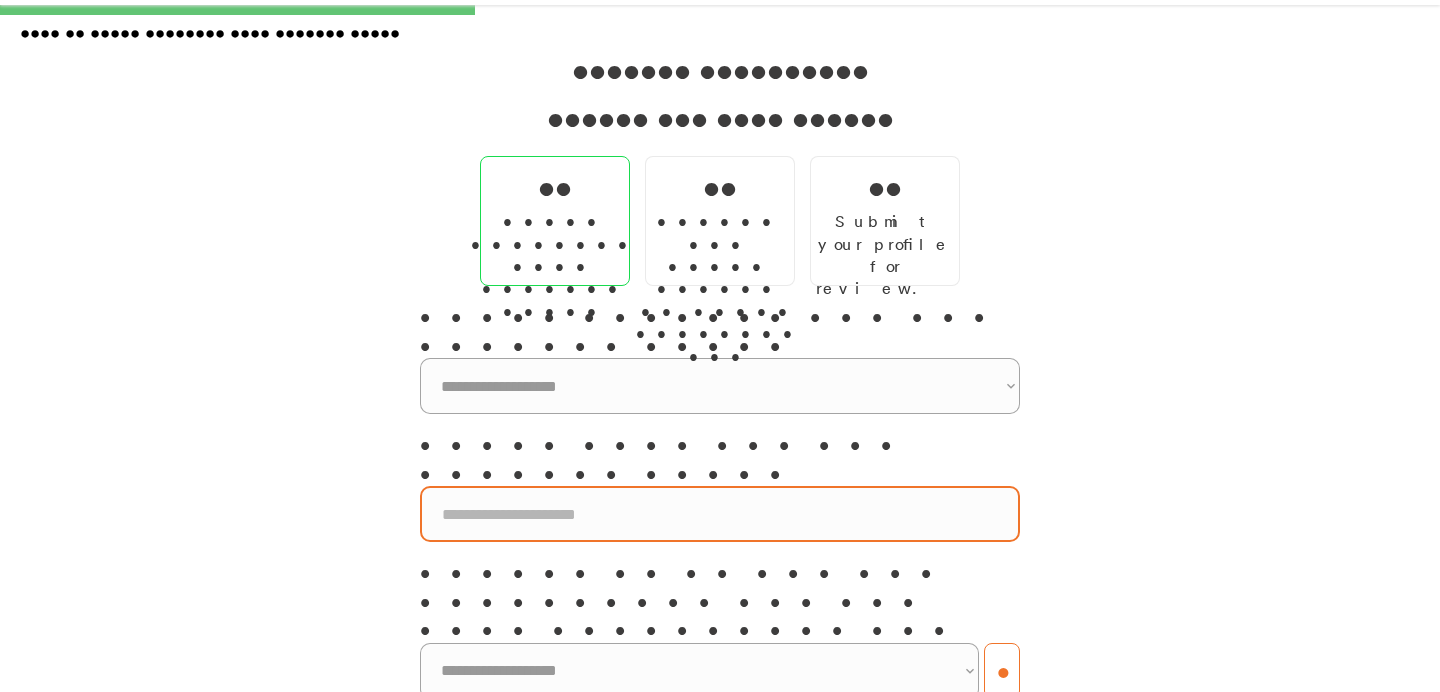 click at bounding box center [720, 514] 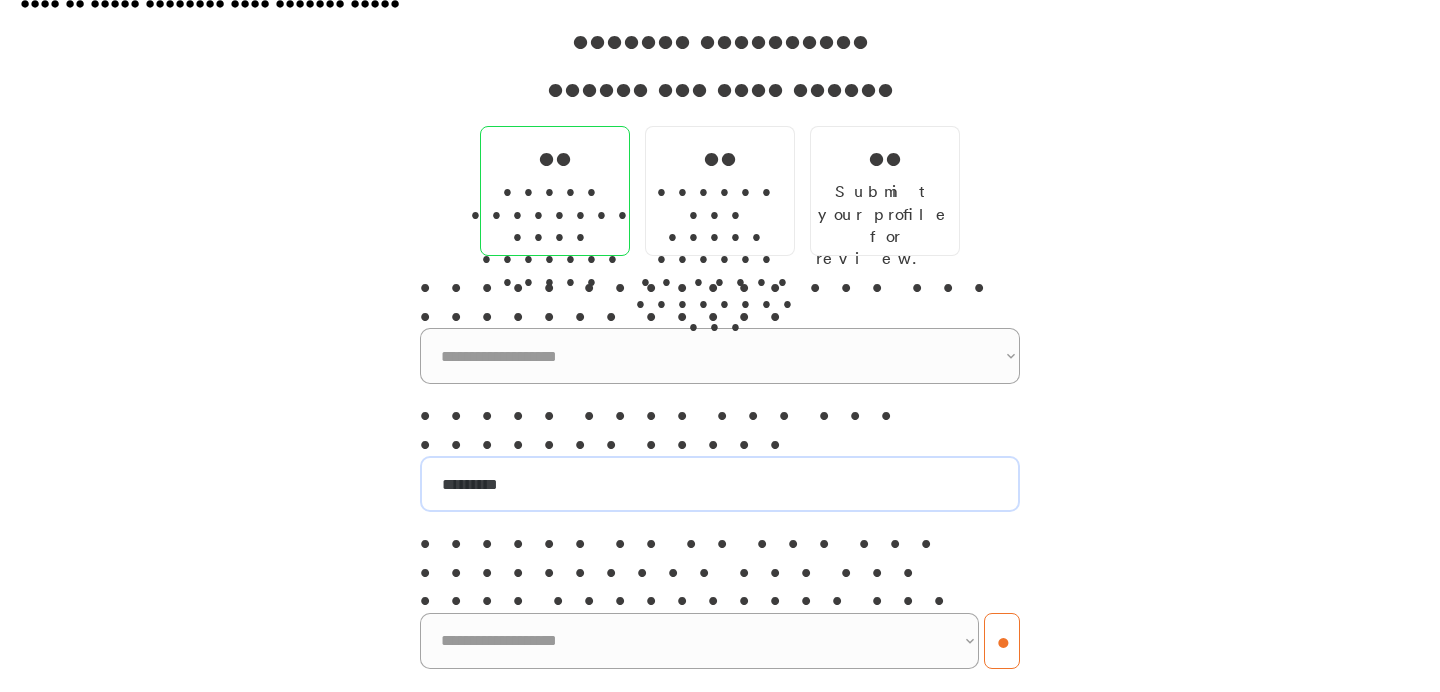 scroll, scrollTop: 121, scrollLeft: 0, axis: vertical 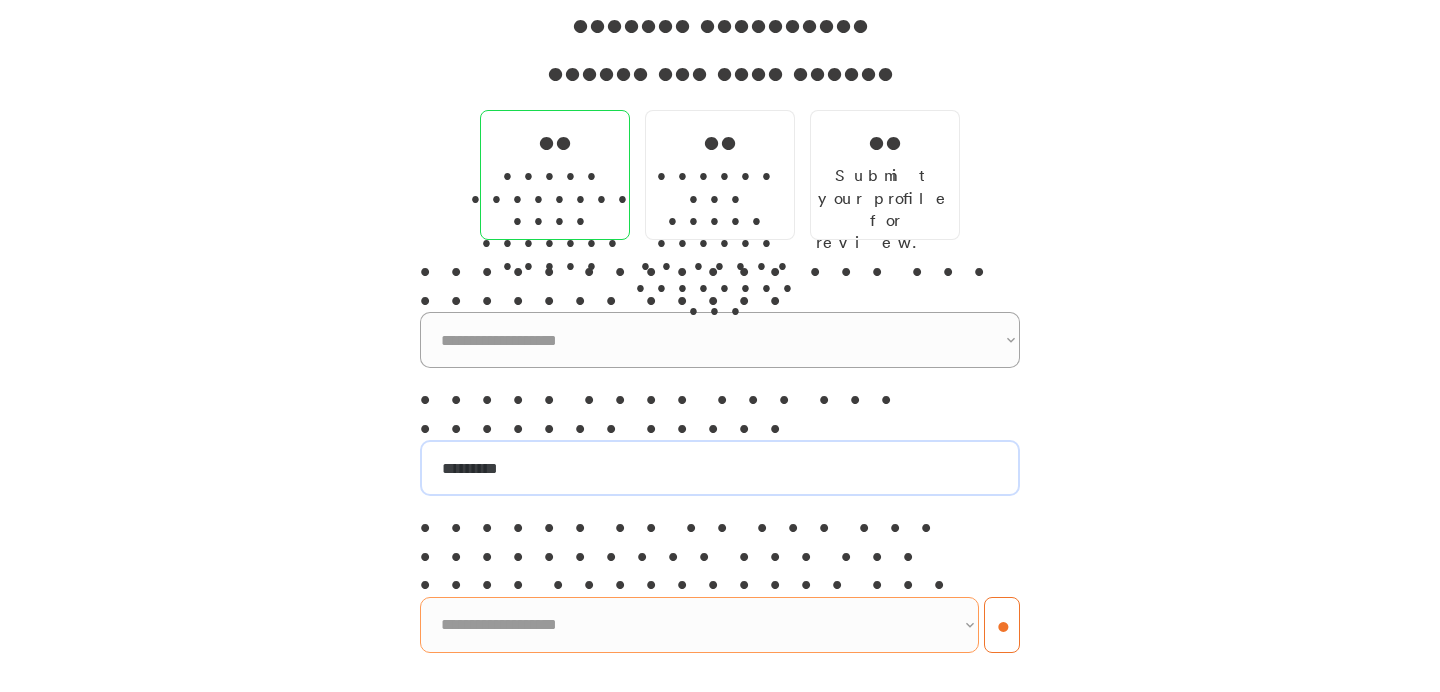 type on "•••••••••" 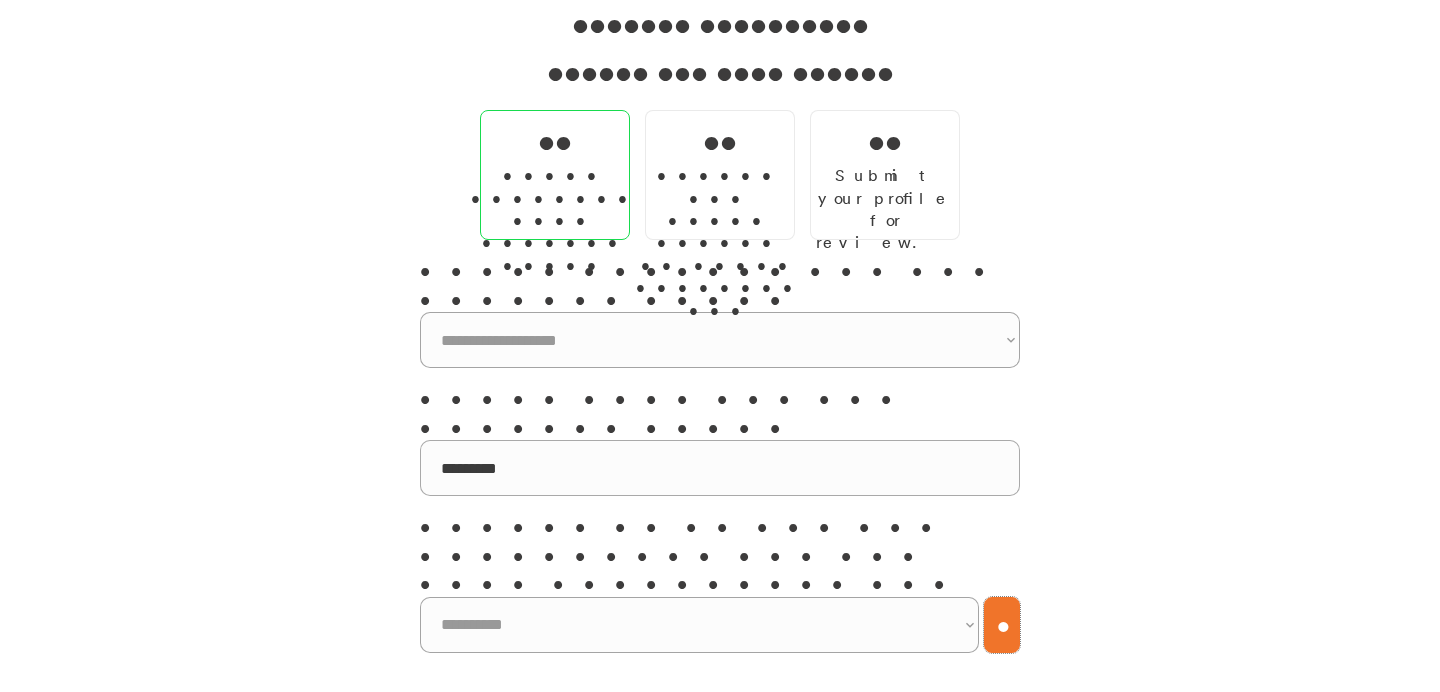click on "•" at bounding box center (1002, 625) 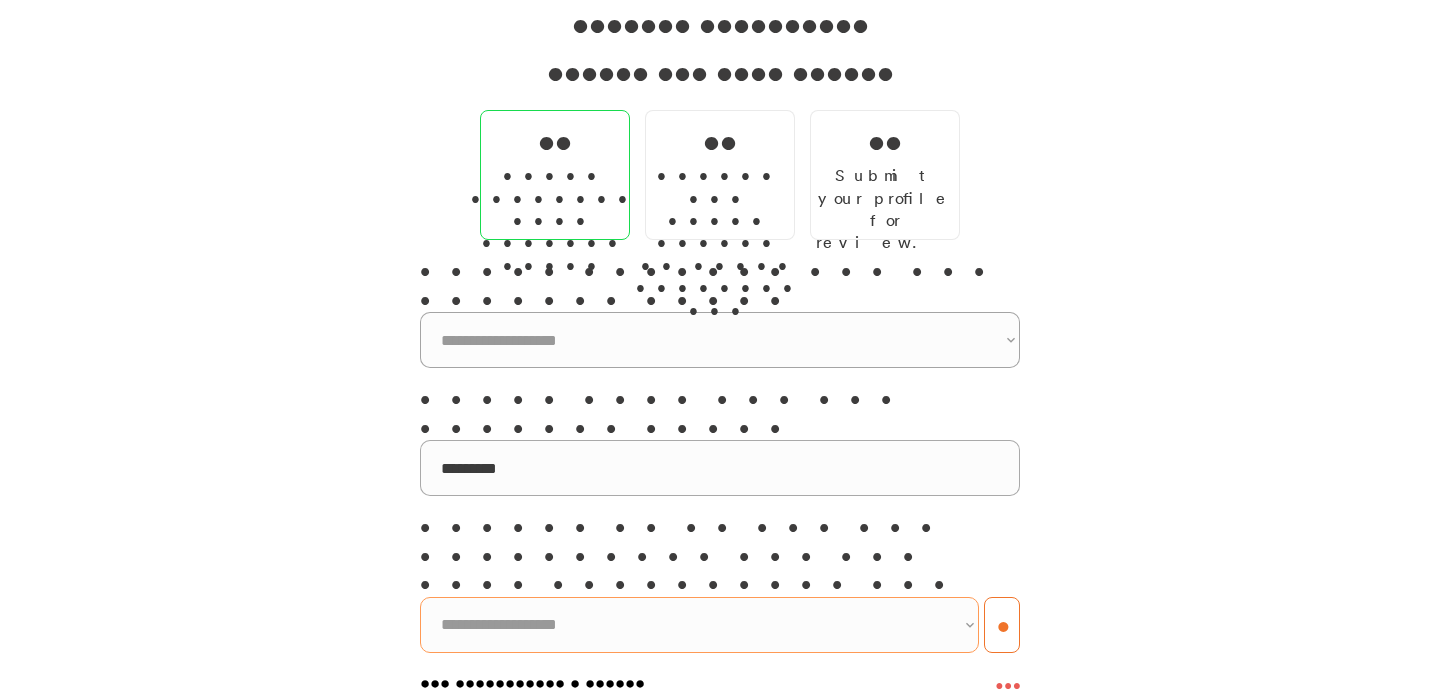 click on "••••••••••••••••••• •••••••••• •••••••••••••• •••••••••••••••••••••••••••••• ••••••••••••••• •••••••••••••••••••••••••••• •••••••••••••••••••• ••••••••••••••••••••••••••••• ••••••••••••••••••••• •••••••••• •••••••••••••••••••••••••• •••••••••• ••••••••••••••••• ••••••••• ••••••••••• •••••••••••••••• ••••••• ••••••••••••••••••• •••••••••••••••••••• ••••••••••••••• •••••••••••••••••••••• ••••• •••••••••••••••••••••••••• ••••••••• ••••••••••••••••••••••• •••••••••••••••••••••••••••••••• •••••••••• •••••••••••••••••••••• •••••••••••••••••• •••••••••••••••••••••••••••••• •••••••••• ••••••••••••••••• ••••••••••• •••••••• •••••••••••••••••• ••••• ••••••••••••••••• ••••••••••••••••••••••• •••••••••••••••••••• ••••••• ••••••••••••••••• •••••••••••••••••• •••••••••••••••••••••••••• •••••••••••••••••••••••• ••••••••••••••••••••••••••" at bounding box center (699, 625) 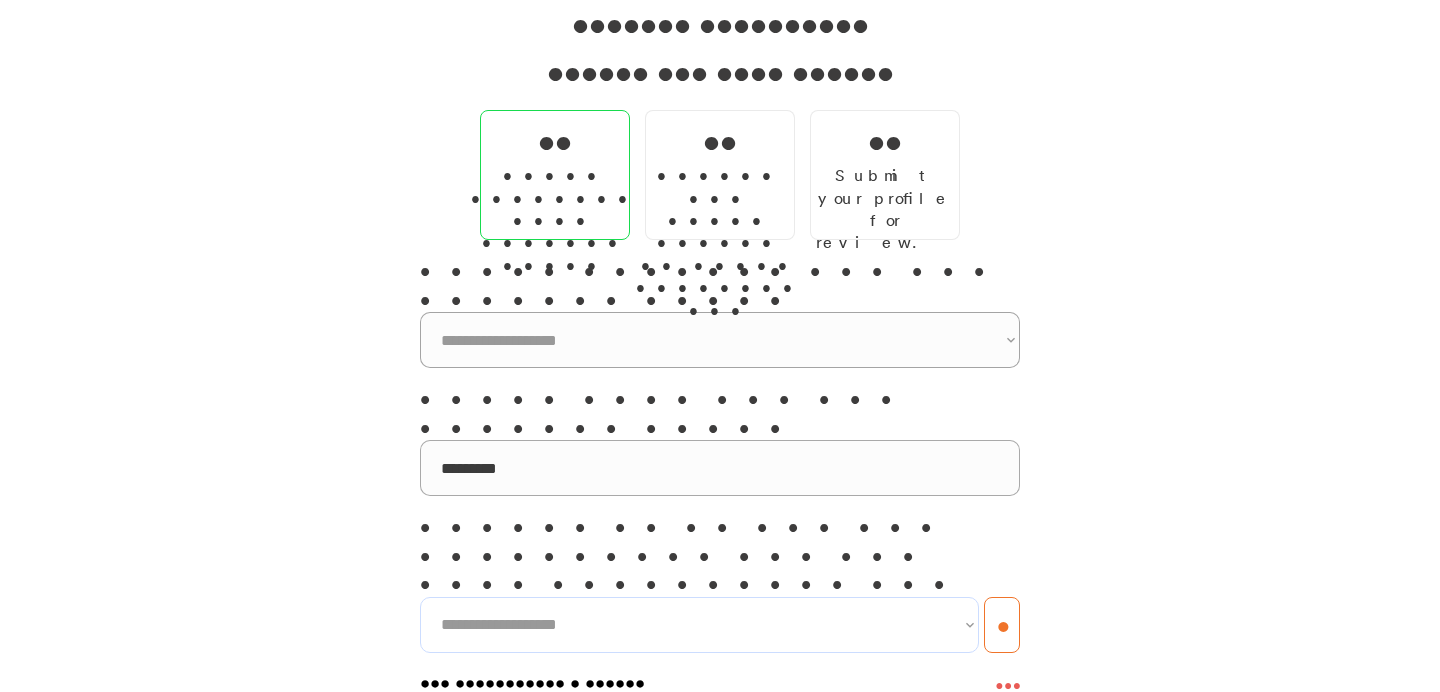 select on "•••••••••••••••••••••••••••••••••••••••••••••••••••••••••••••••" 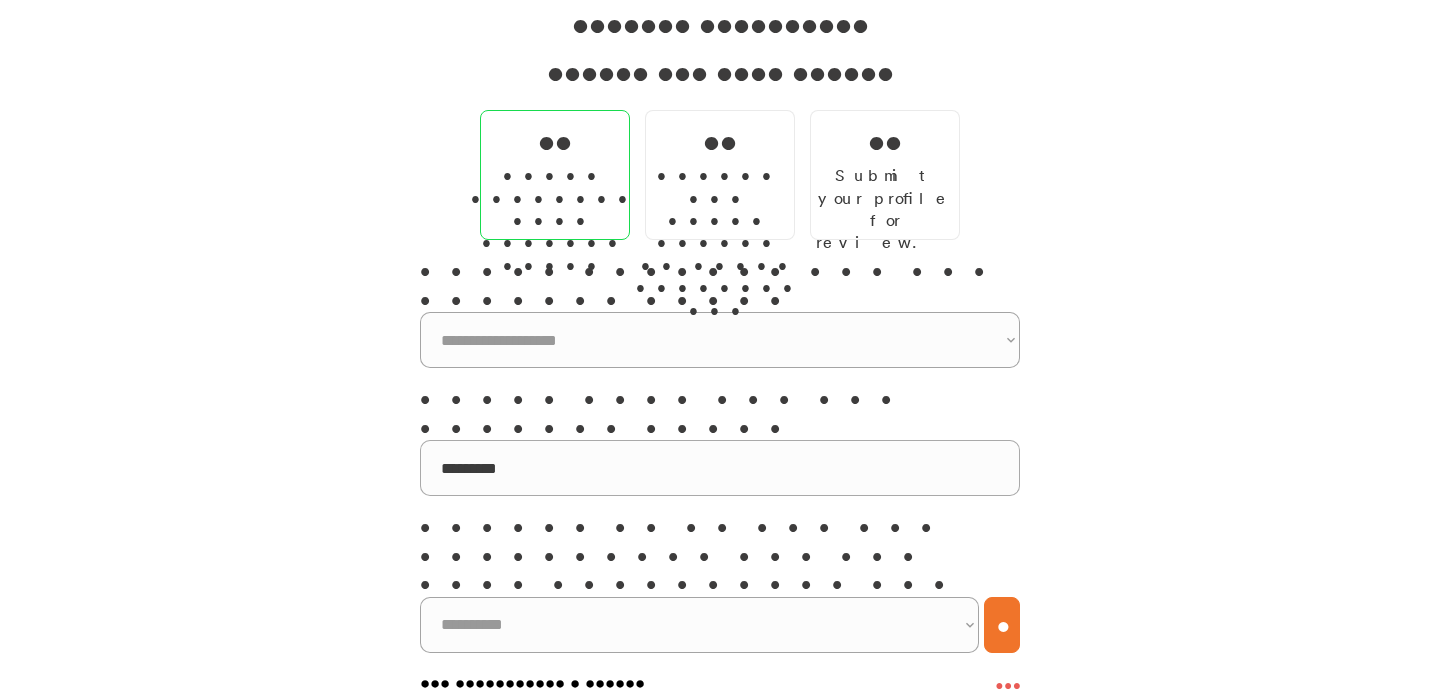 click on "••••••••" at bounding box center (955, 763) 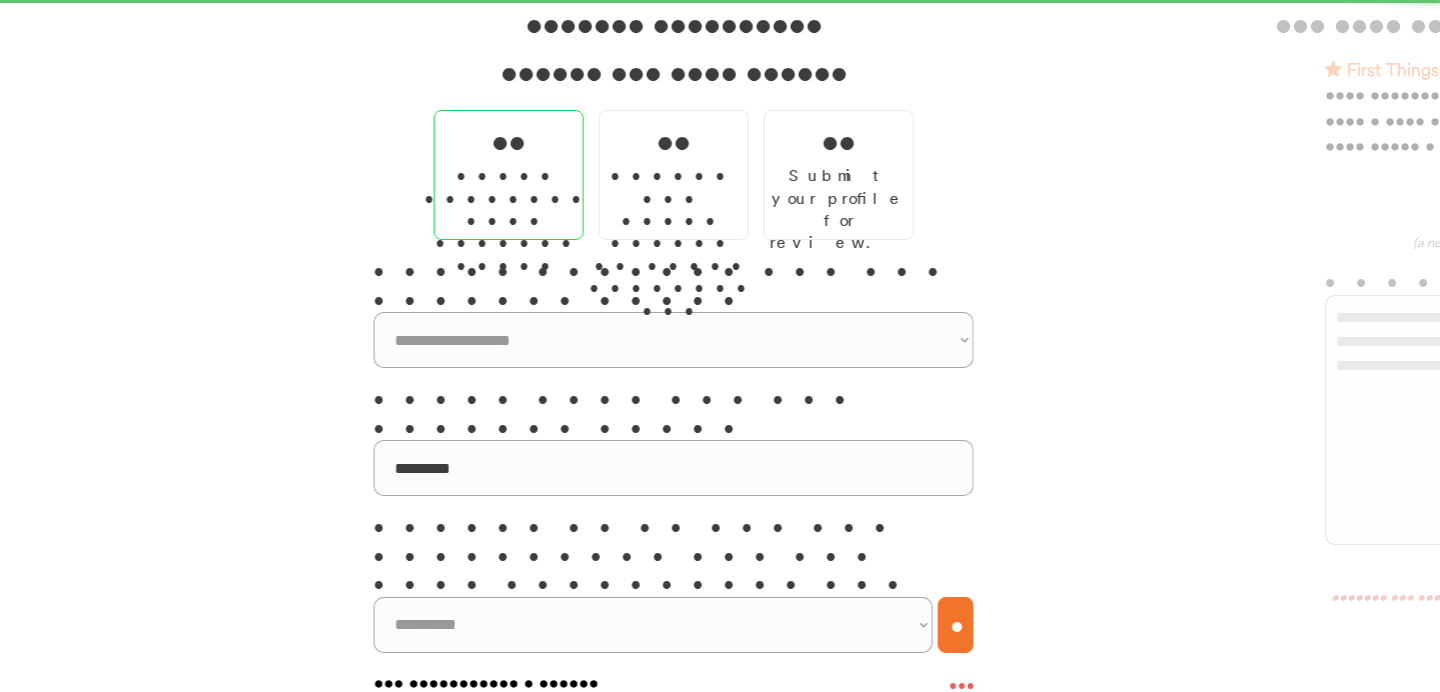 scroll, scrollTop: 0, scrollLeft: 0, axis: both 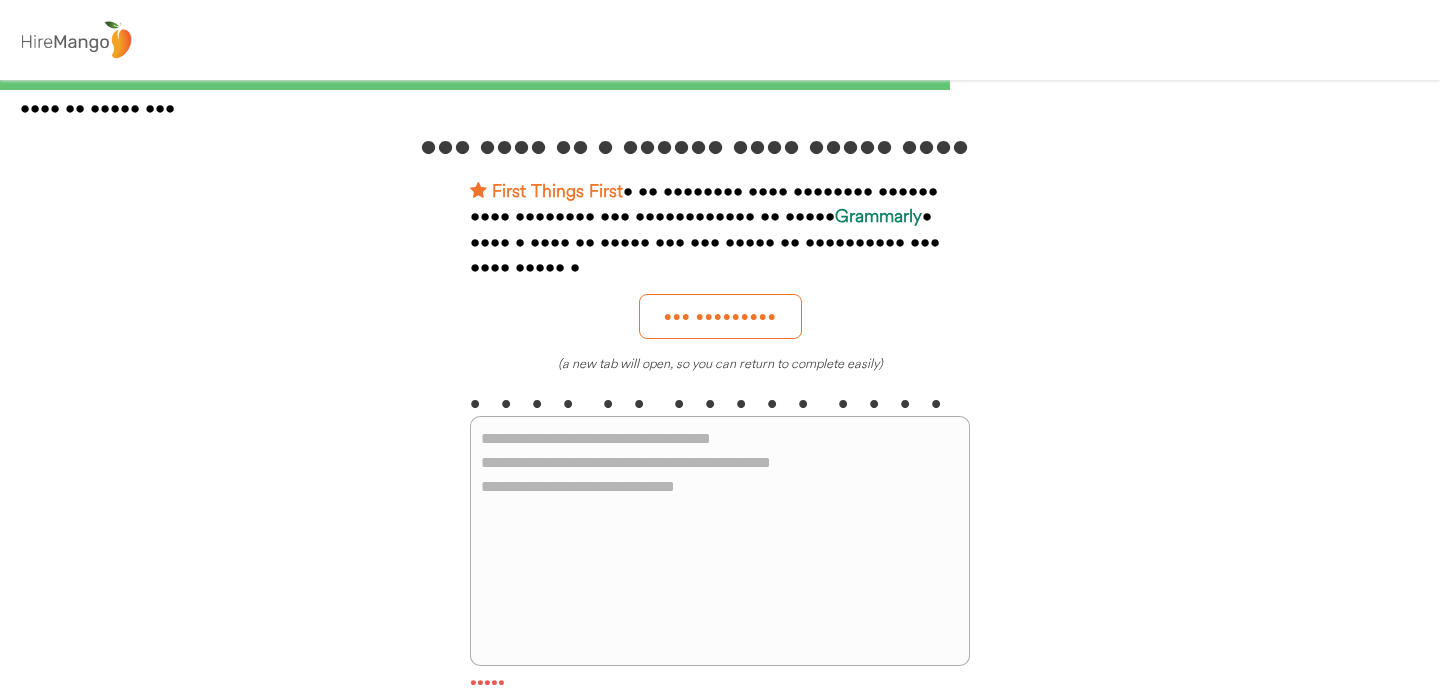 click at bounding box center (720, 541) 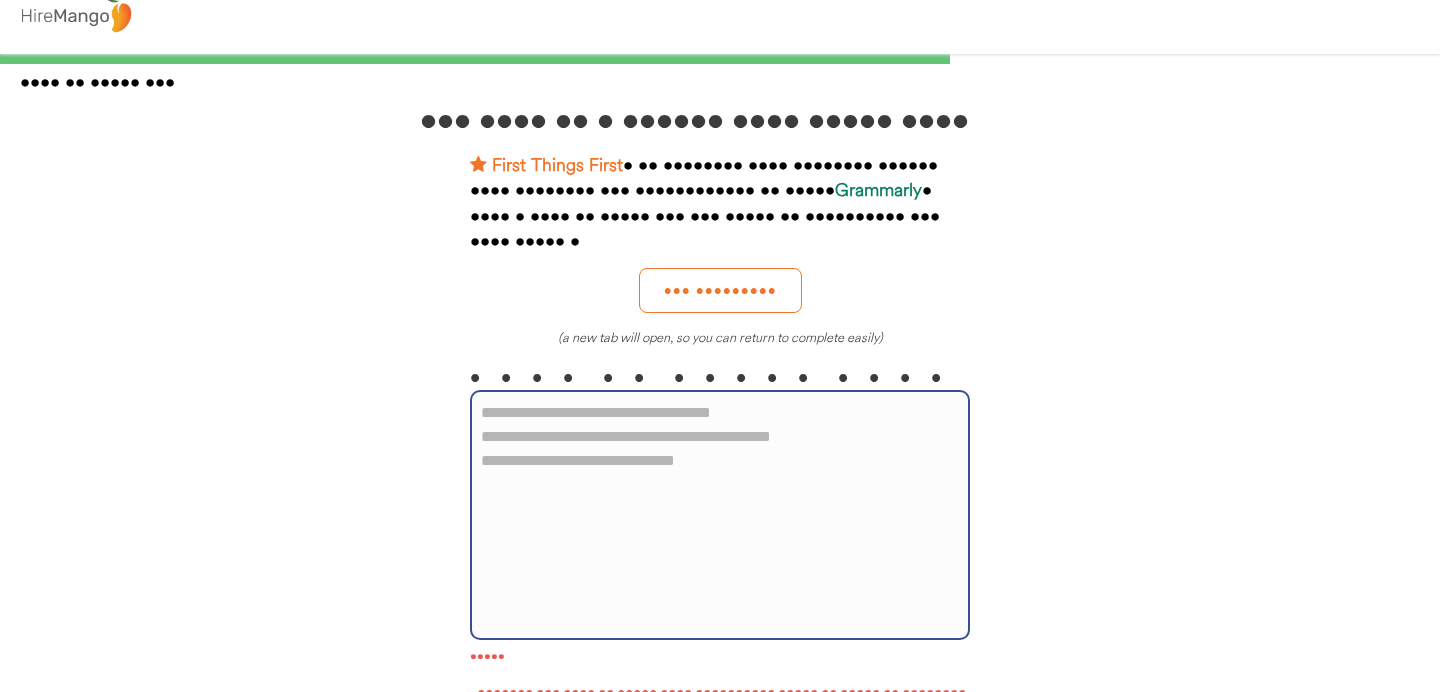 scroll, scrollTop: 22, scrollLeft: 0, axis: vertical 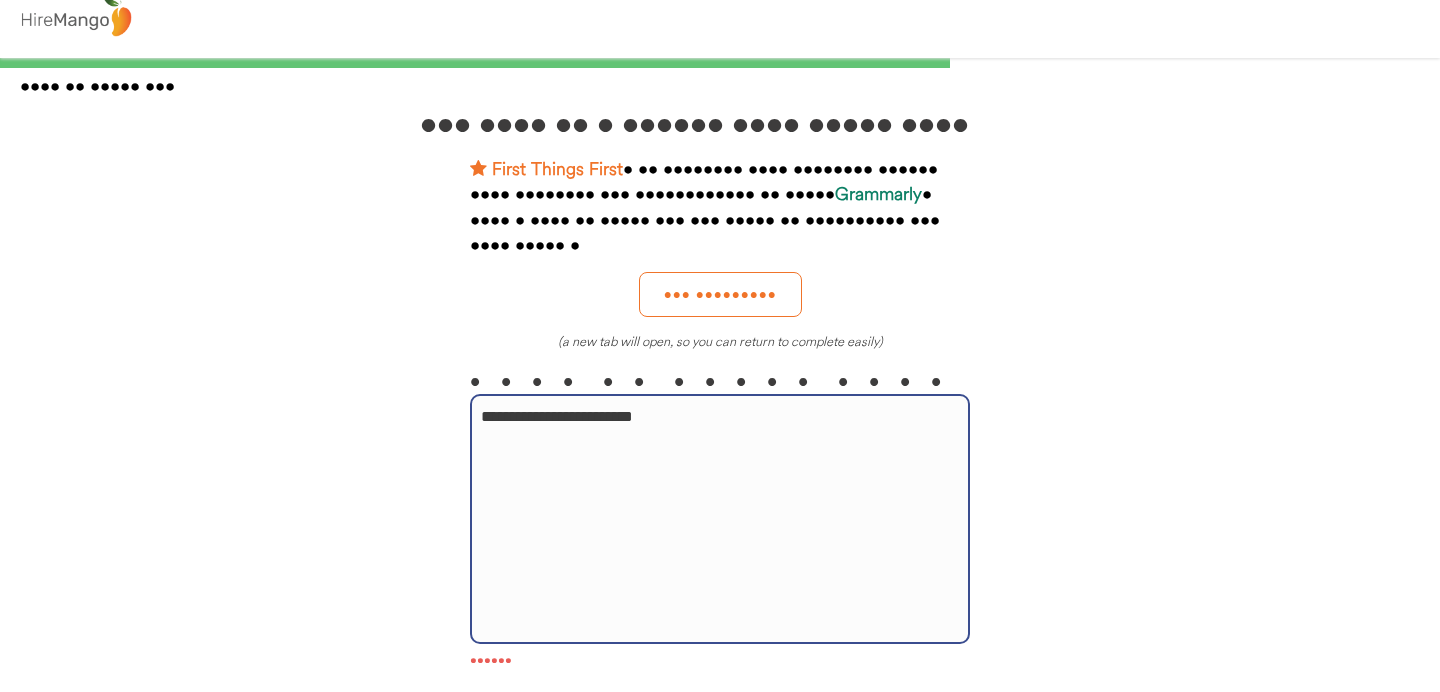 click on "••••••••••••••••••••••••" at bounding box center (720, 519) 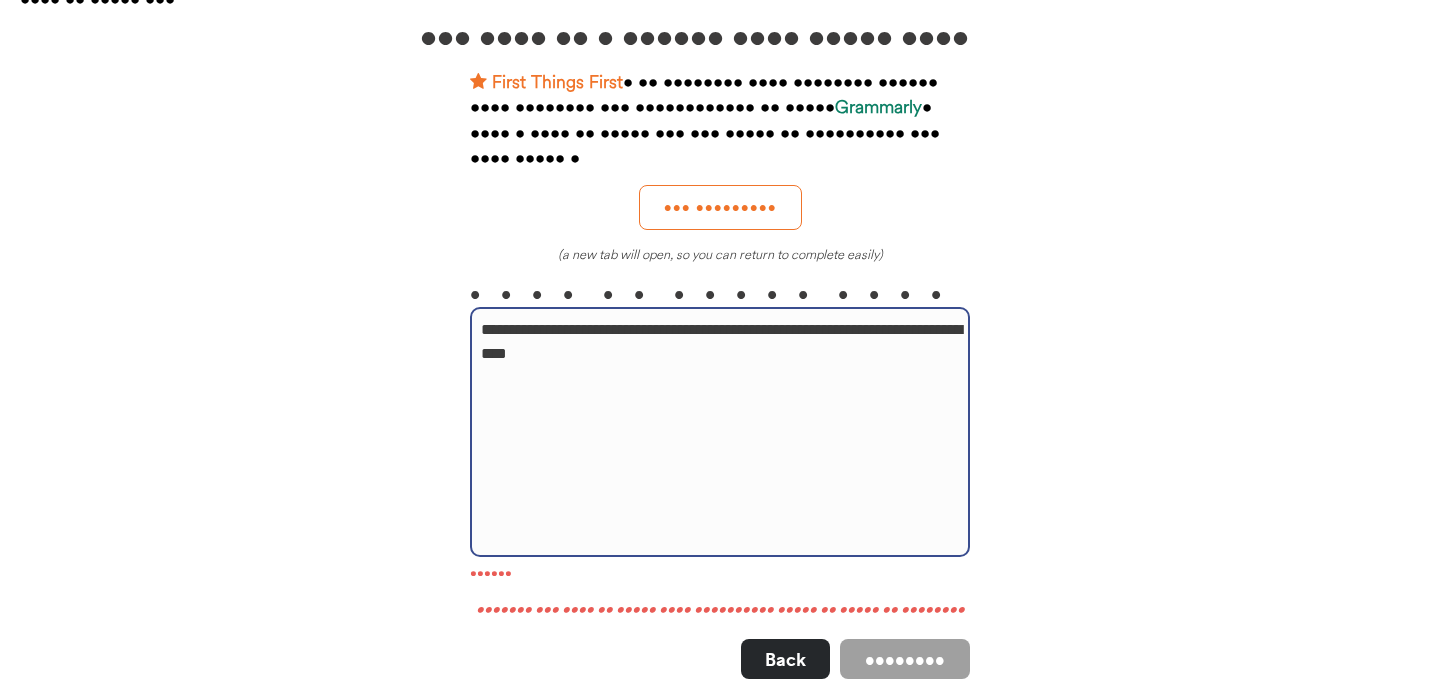 scroll, scrollTop: 119, scrollLeft: 0, axis: vertical 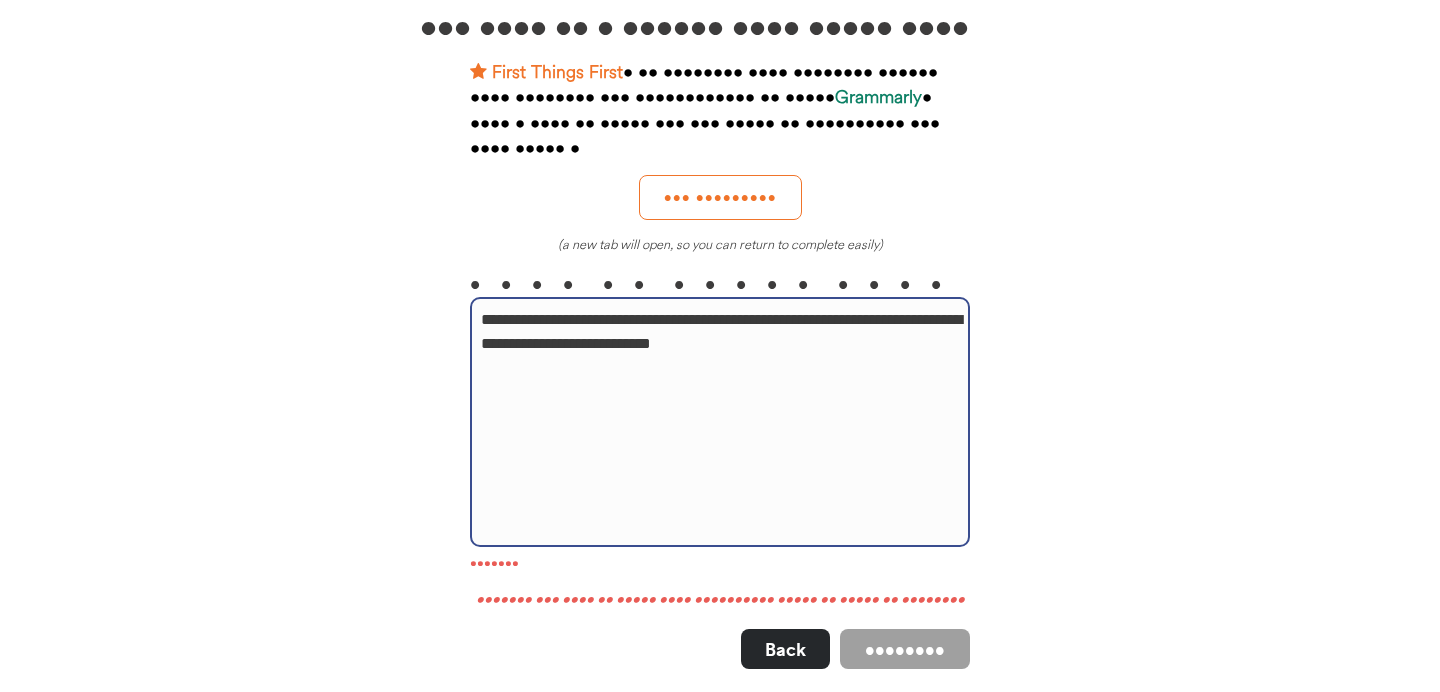 click on "•••••••••••••••••••••••••••••••••••••••••••••••••••••••••••••••••••••••••••••••••••••••••••••••••••••••••••" at bounding box center [720, 422] 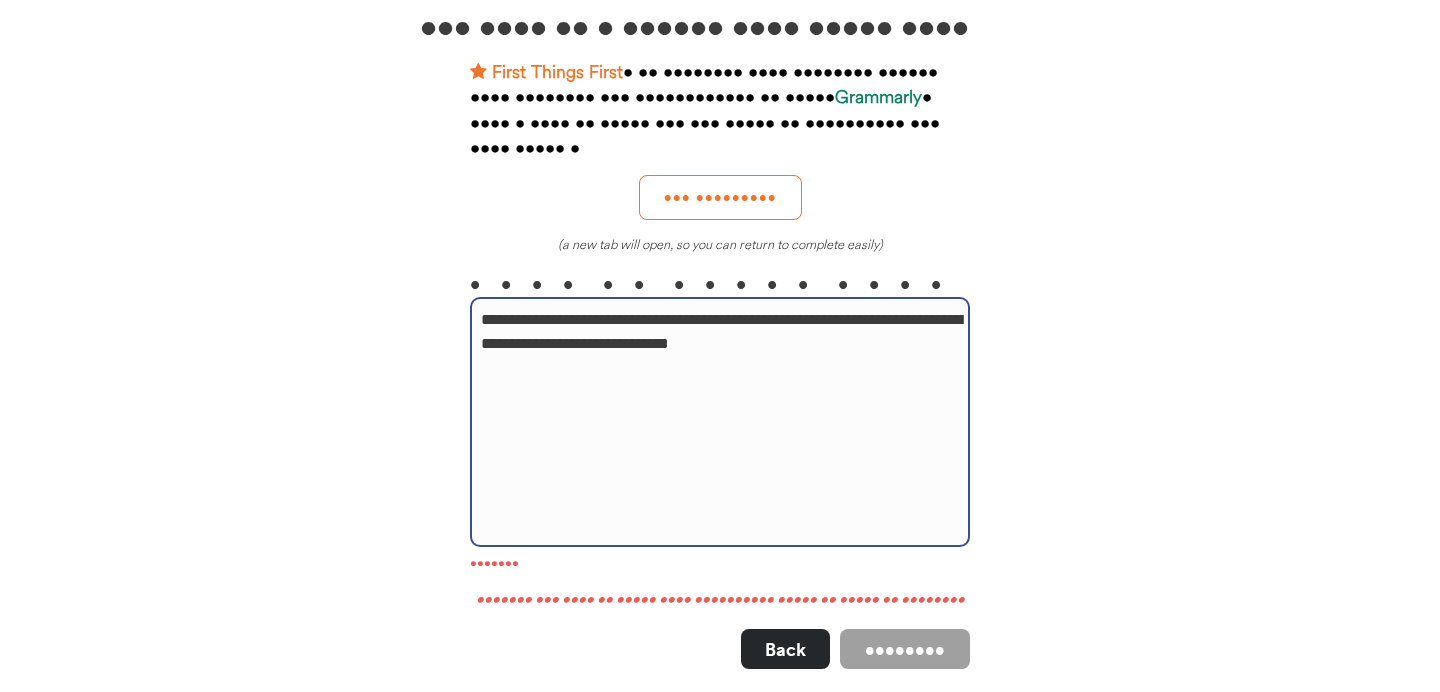 click on "••••••••••••••••••••••••••••••••••••••••••••••••••••••••••••••••••••••••••••••••••••••••••••••••••••••••••••••" at bounding box center (720, 422) 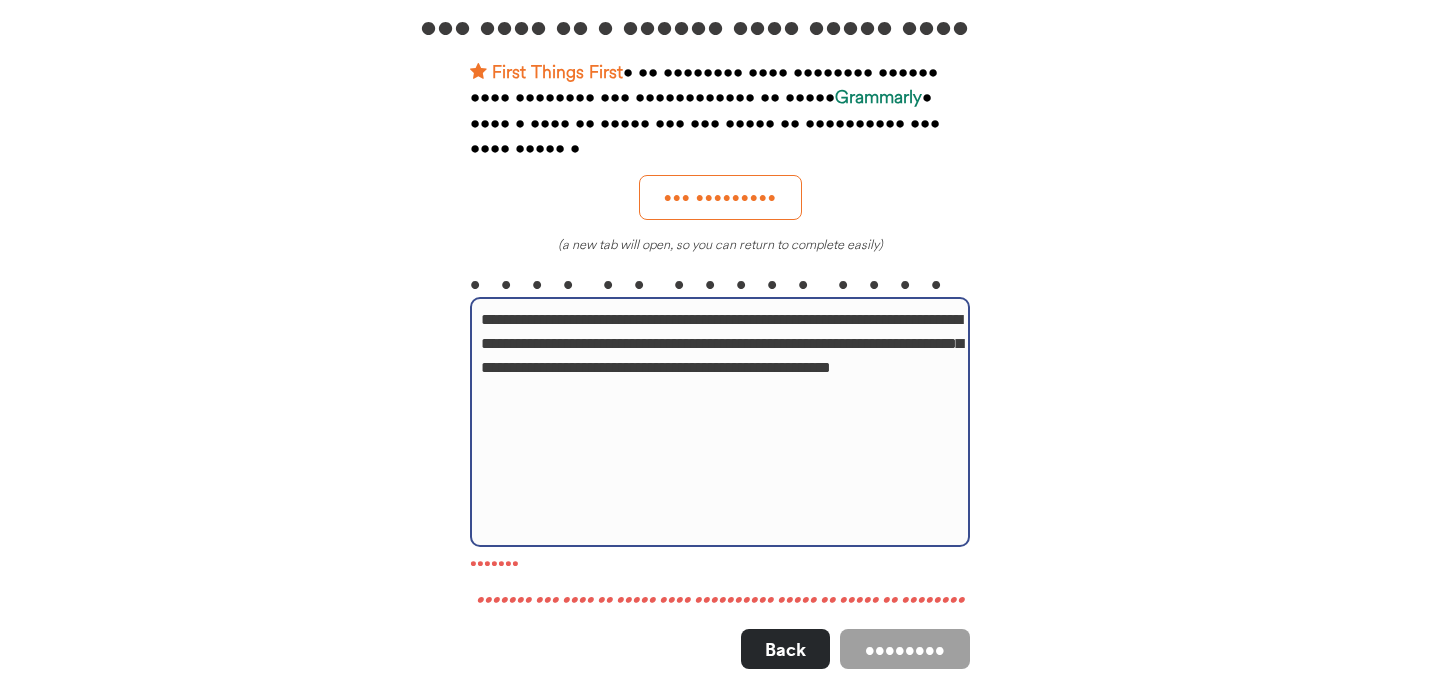 click on "••••••••••••••••••••••••••••••••••••••••••••••••••••••••••••••••••••••••••••••••••••••••••••••••••••••••••••••••••••••••••••••••••••••••••••••••••••••••••••••••••••••••••••••••••••••••••••••••••••••••••••••••••••••••••" at bounding box center [720, 422] 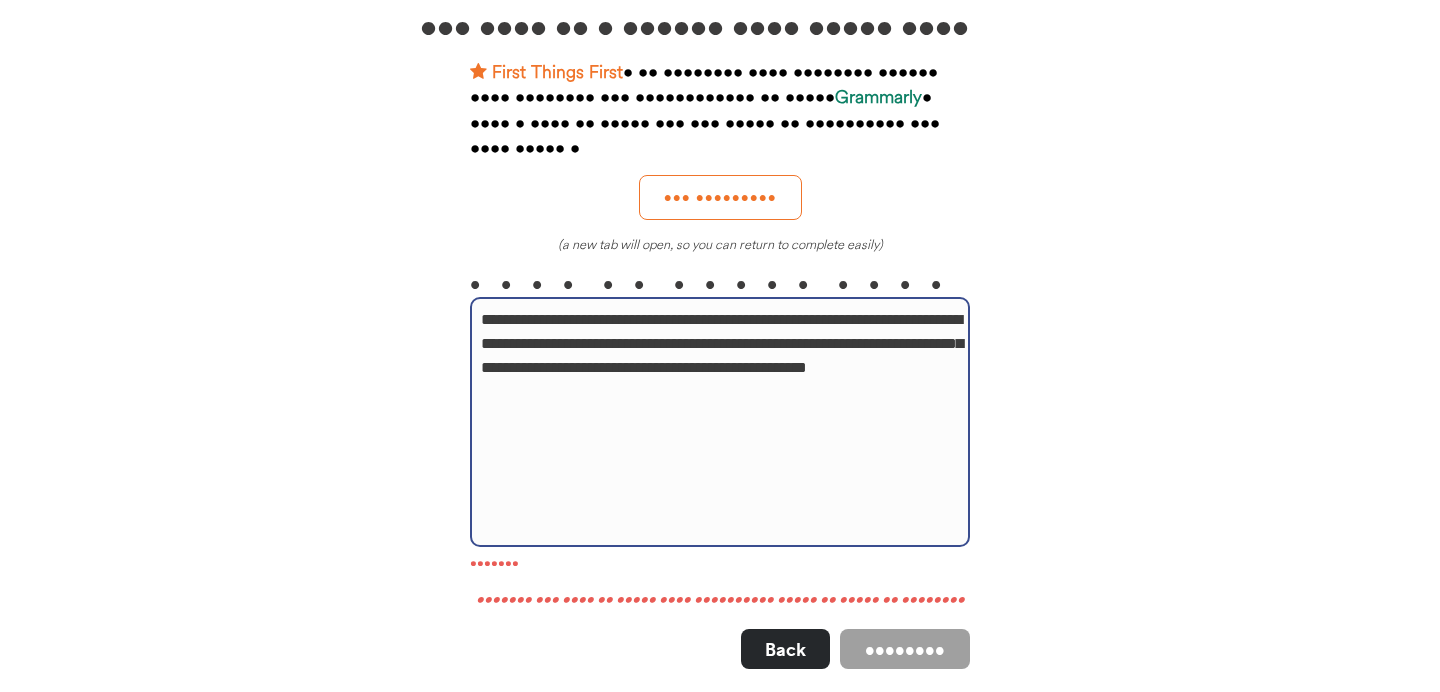 click on "••••••••••••••••••••••••••••••••••••••••••••••••••••••••••••••••••••••••••••••••••••••••••••••••••••••••••••••••••••••••••••••••••••••••••••••••••••••••••••••••••••••••••••••••••••••••••••••••••••••••••••••••••••••" at bounding box center (720, 422) 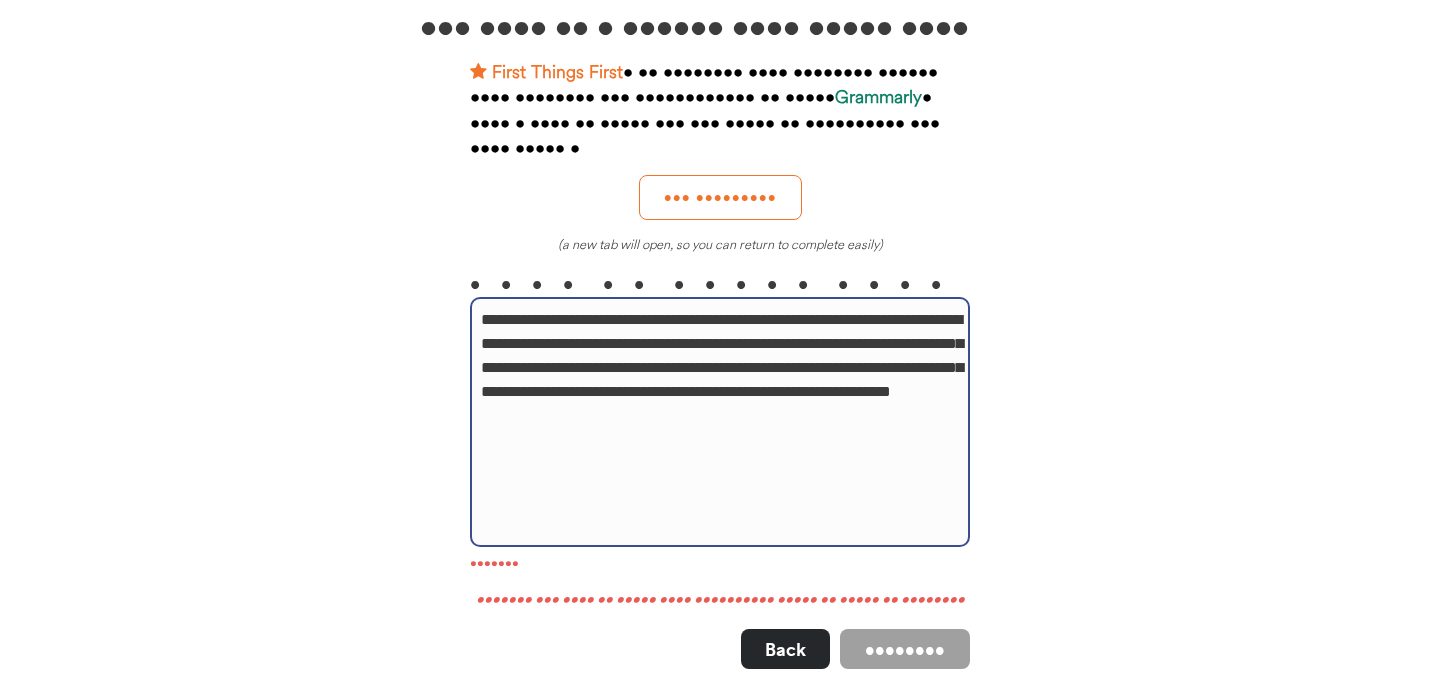 click on "•••••••••••••••••••••••••••••••••••••••••••••••••••••••••••••••••••••••••••••••••••••••••••••••••••••••••••••••••••••••••••••••••••••••••••••••••••••••••••••••••••••••••••••••••••••••••••••••••••••••••••••••••••••••••••••••••••••••••••••••••••••••••••••••••••••••••••••••••••••••••••••••••••••••••••••••••••" at bounding box center [720, 422] 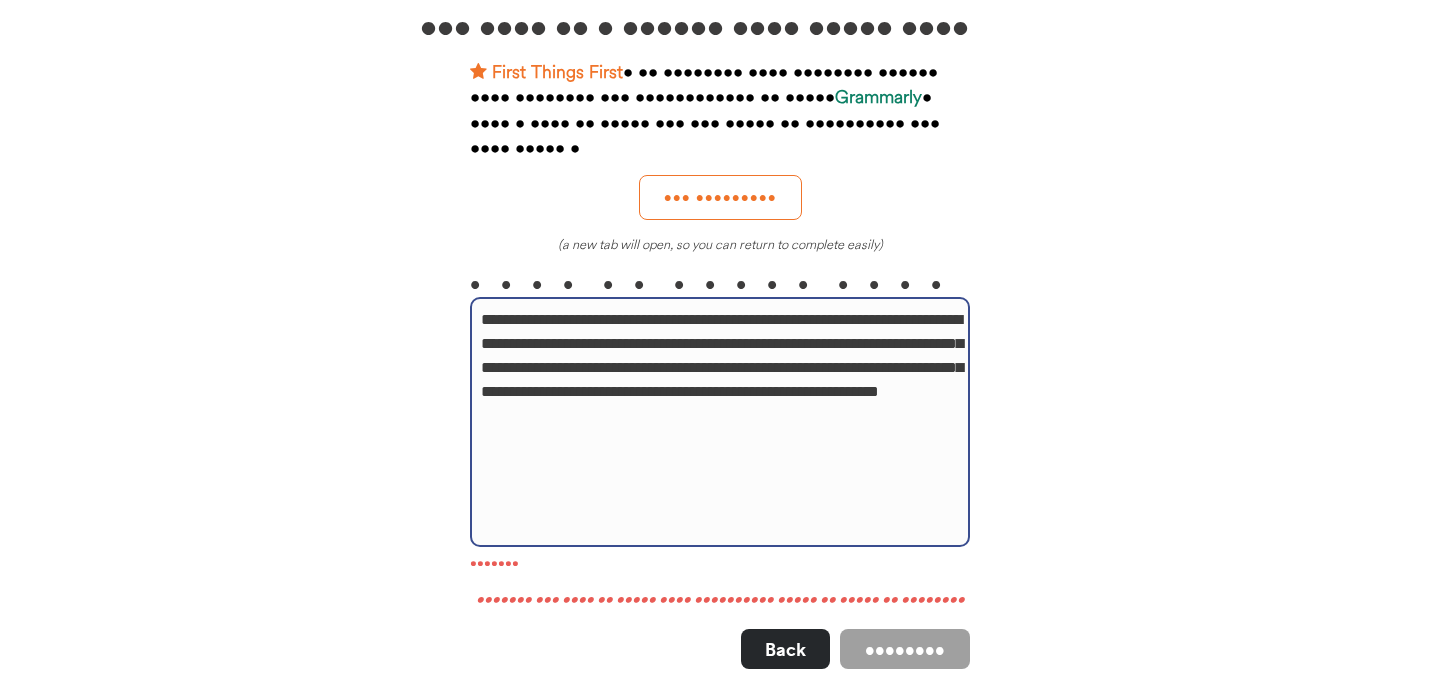 click on "•••••••••••••••••••••••••••••••••••••••••••••••••••••••••••••••••••••••••••••••••••••••••••••••••••••••••••••••••••••••••••••••••••••••••••••••••••••••••••••••••••••••••••••••••••••••••••••••••••••••••••••••••••••••••••••••••••••••••••••••••••••••••••••••••••••••••••••••••••••••••••••••••••••••••••••••••" at bounding box center [720, 422] 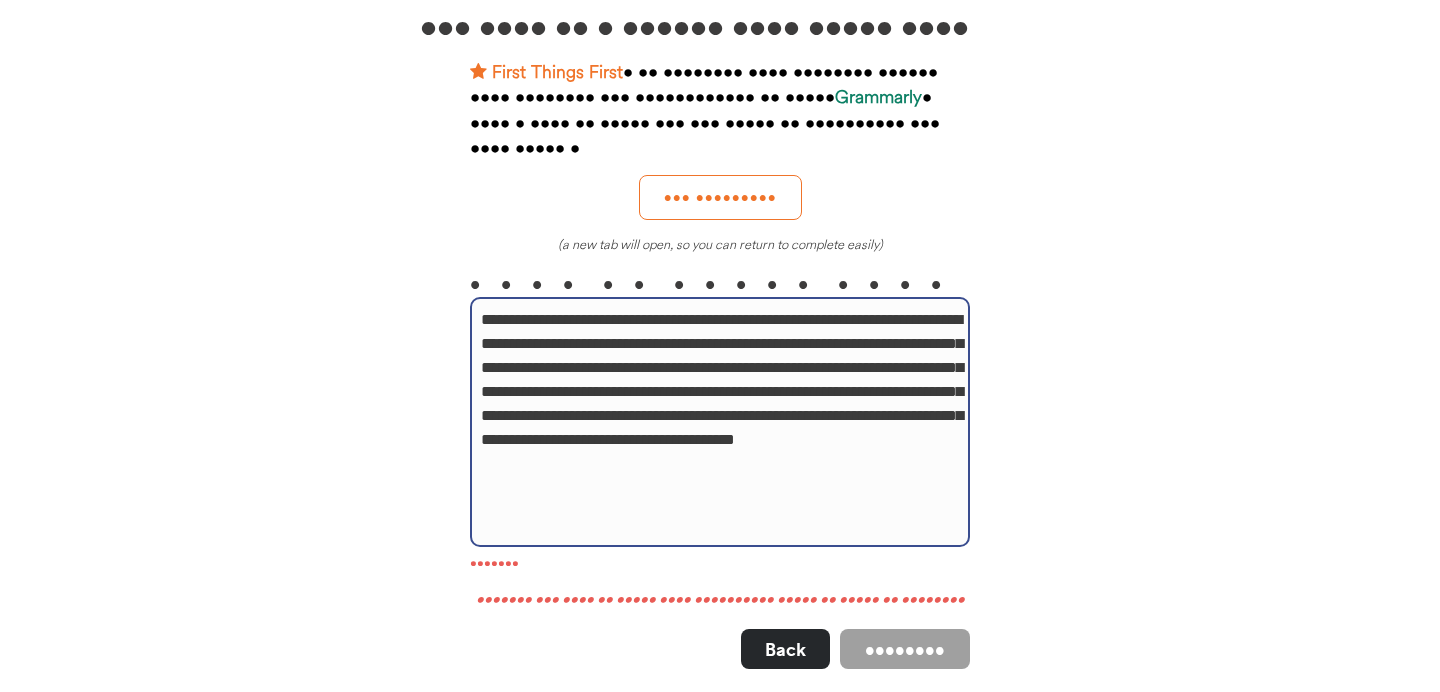click on "•••••••••••••••••••••••••••••••••••••••••••••••••••••••••••••••••••••••••••••••••••••••••••••••••••••••••••••••••••••••••••••••••••••••••••••••••••••••••••••••••••••••••••••••••••••••••••••••••••••••••••••••••••••••••••••••••••••••••••••••••••••••••••••••••••••••••••••••••••••••••••••••••••••••••••••••••••••••••••••••••••••••••••••••••••••••••••••••••••••••••••••••••••••••••••••••••••••••••••••••••••••••••••••••••••••••••••••••••••••••••" at bounding box center [720, 422] 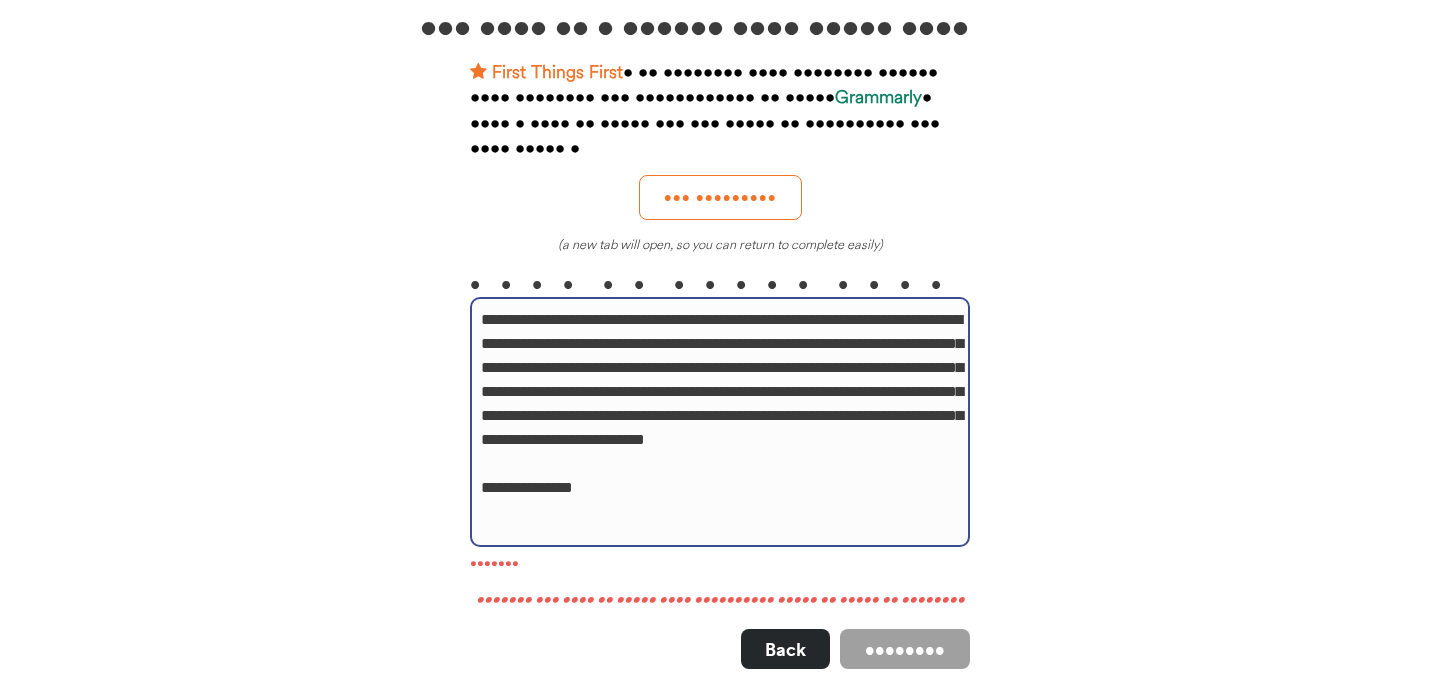 click on "•••••••••••••••••••••••••••••••••••••••••••••••••••••••••••••••••••••••••••••••••••••••••••••••••••••••••••••••••••••••••••••••••••••••••••••••••••••••••••••••••••••••••••••••••••••••••••••••••••••••••••••••••••••••••••••••••••••••••••••••••••••••••••••••••••••••••••••••••••••••••••••••••••••••••••••••••••••••••••••••••••••••••••••••••••••••••••••••••••••••••••••••••••••••••••••••••••••••••••••••••••••••••••••••••••••••••••
••••••••••••••" at bounding box center (720, 422) 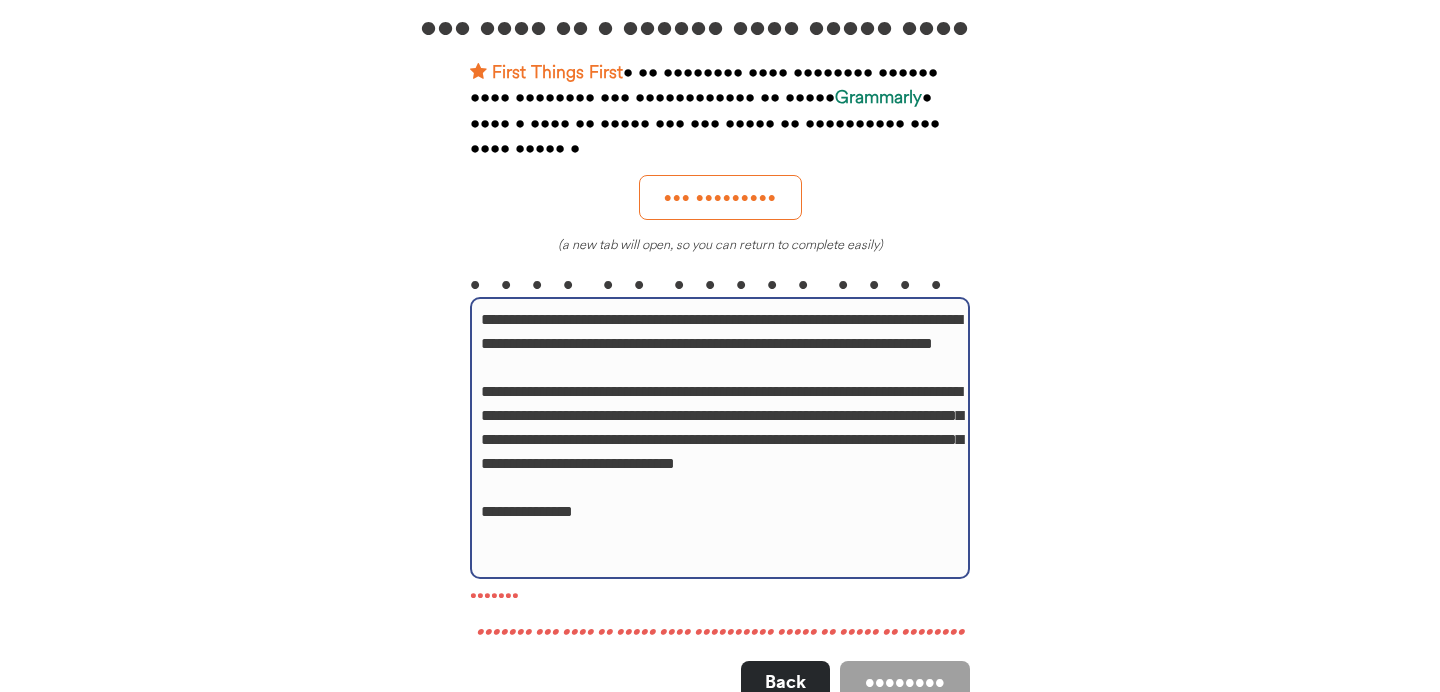 click on "•••••••••••••••••••••••••••••••••••••••••••••••••••••••••••••••••••••••••••••••••••••••••••••••••••••••••••••••••••••••••••••••••••••••••••••••••••••••••••
••••••••••••••••••••••••••••••••••••••••••••••••••••••••••••••••••••••••••••••••••••••••••••••••••••••••••••••••••••••••••••••••••••••••••••••••••••••••••••••••••••••••••••••••••••••••••••••••••••••••••••••••••••••••••••••••••••••••••••••••••••••••••••••••••••••••••••••••
••••••••••••••" at bounding box center (720, 438) 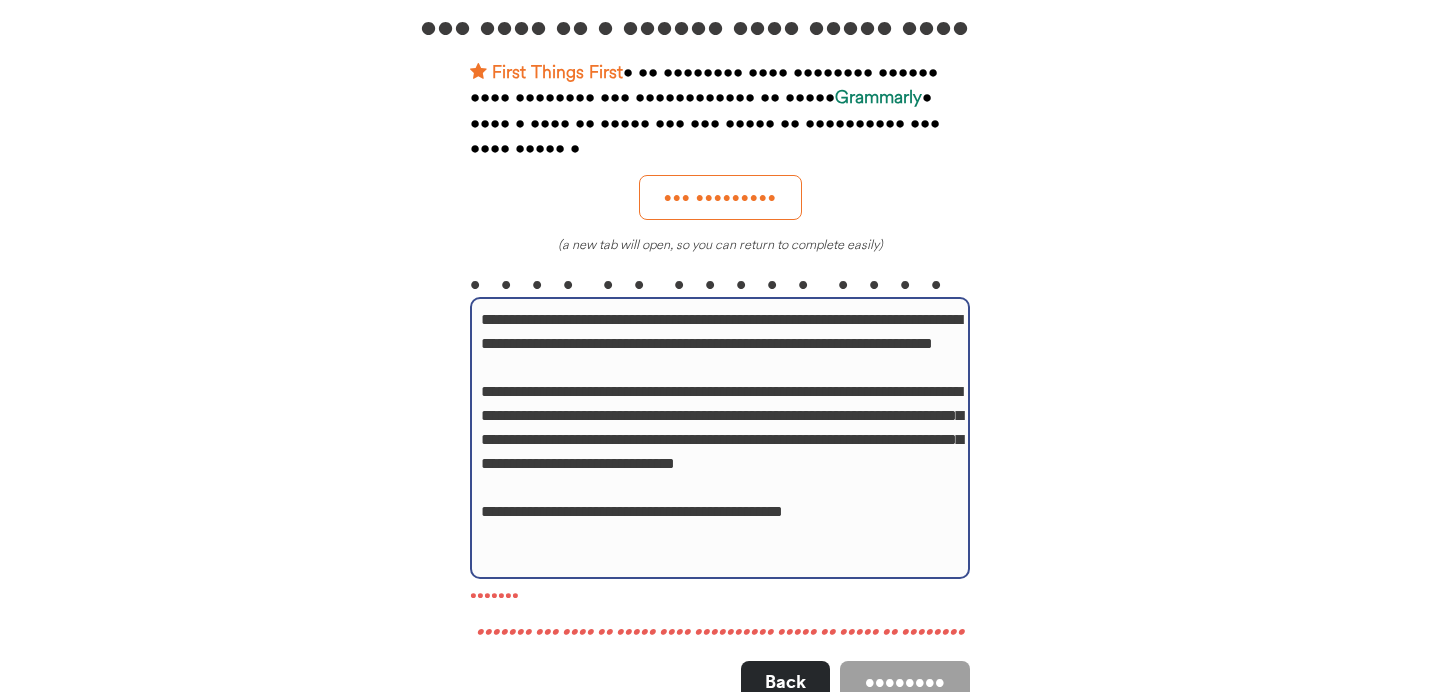 click on "**********" at bounding box center [720, 438] 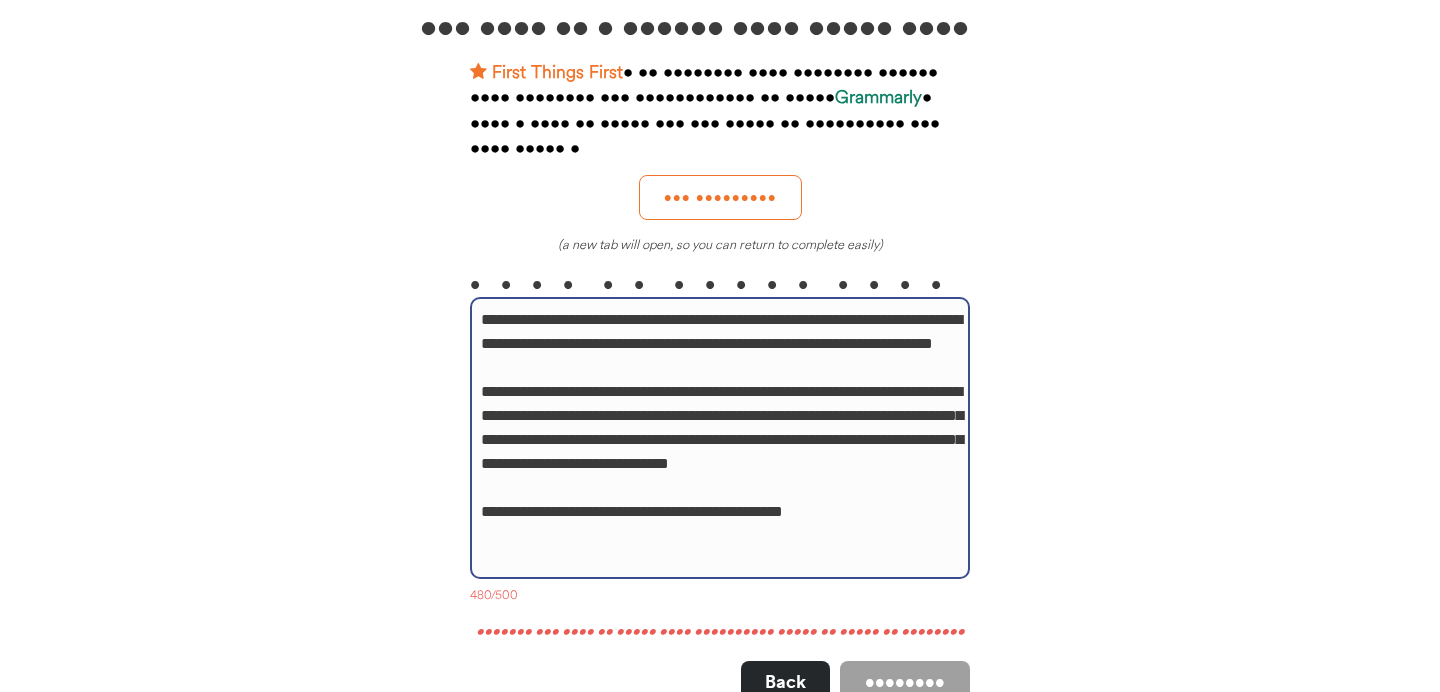 click on "•••••••••••••••••••••••••••••••••••••••••••••••••••••••••••••••••••••••••••••••••••••••••••••••••••••••••••••••••••••••••••••••••••••••••••••••••••••••••••
•••••••••••••••••••••••••••••••••••••••••••••••••••••••••••••••••••••••••••••••••••••••••••••••••••••••••••••••••••••••••••••••••••••••••••••••••••••••••••••••••••••••••••••••••••••••••••••••••••••••••••••••••••••••••••••••••••••••••••••••••••••••••••••••••••••••••••••••
••••••••••••••••••••••••••••••••••••••••••••••••••" at bounding box center (720, 438) 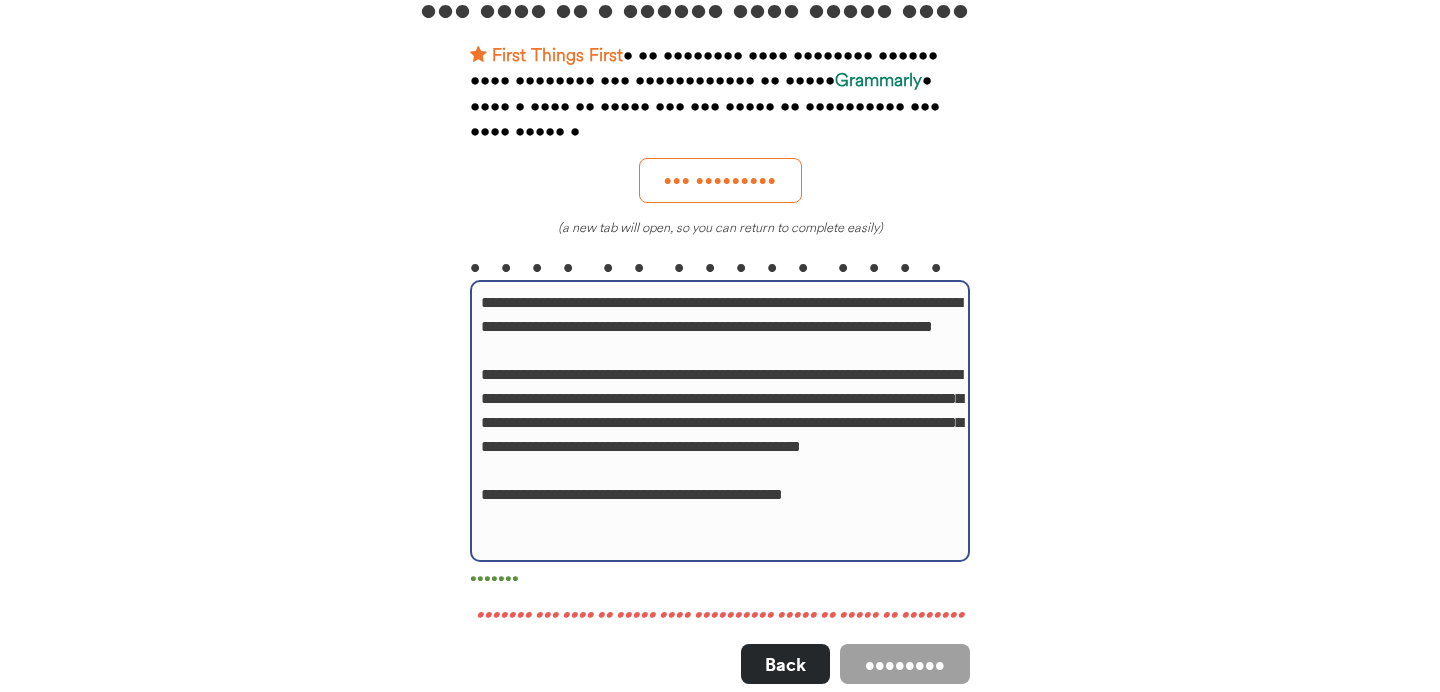 scroll, scrollTop: 148, scrollLeft: 0, axis: vertical 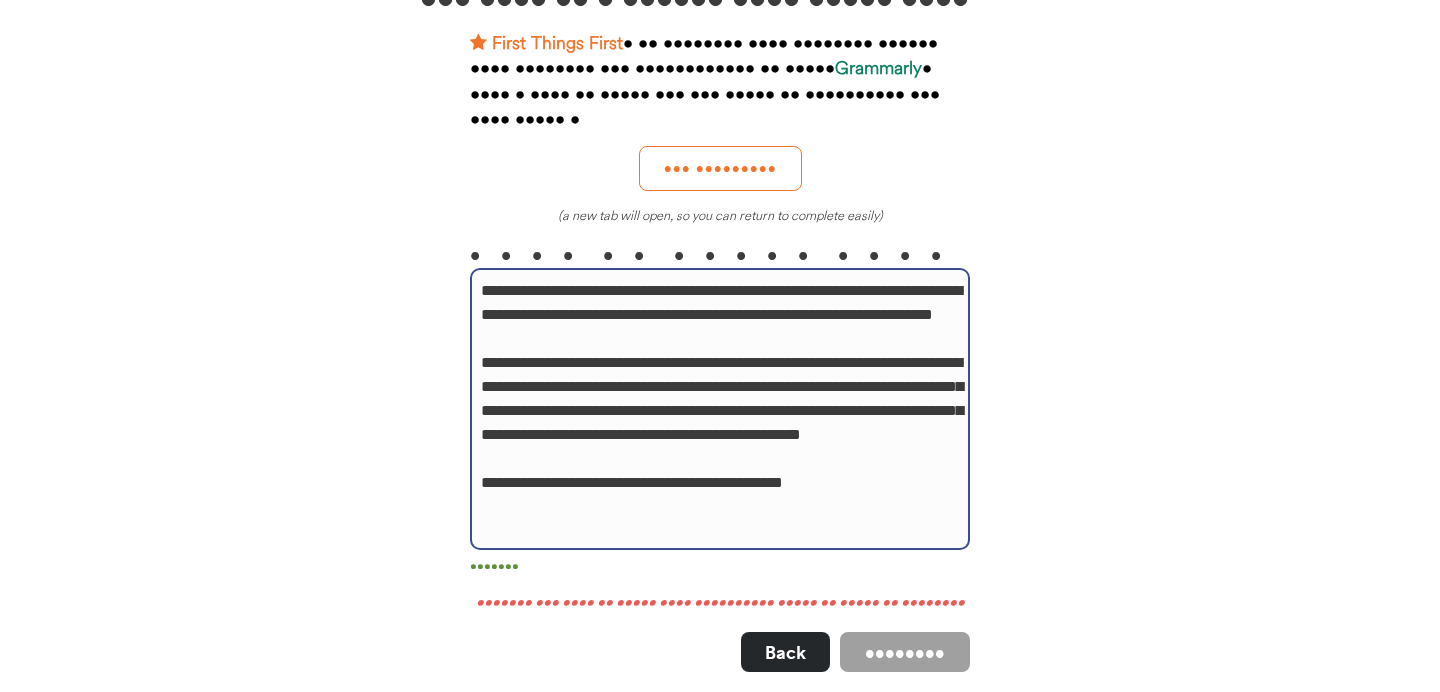 click on "**********" at bounding box center (720, 409) 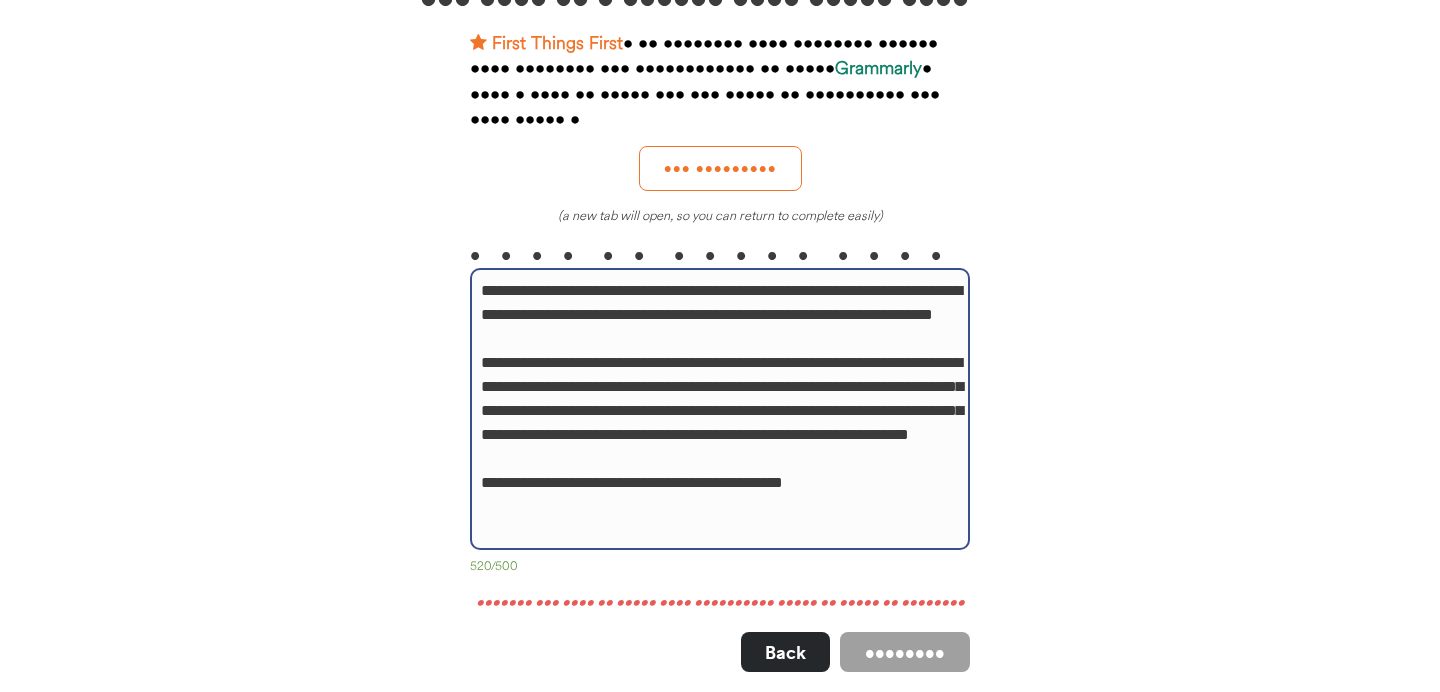 drag, startPoint x: 879, startPoint y: 410, endPoint x: 666, endPoint y: 412, distance: 213.00938 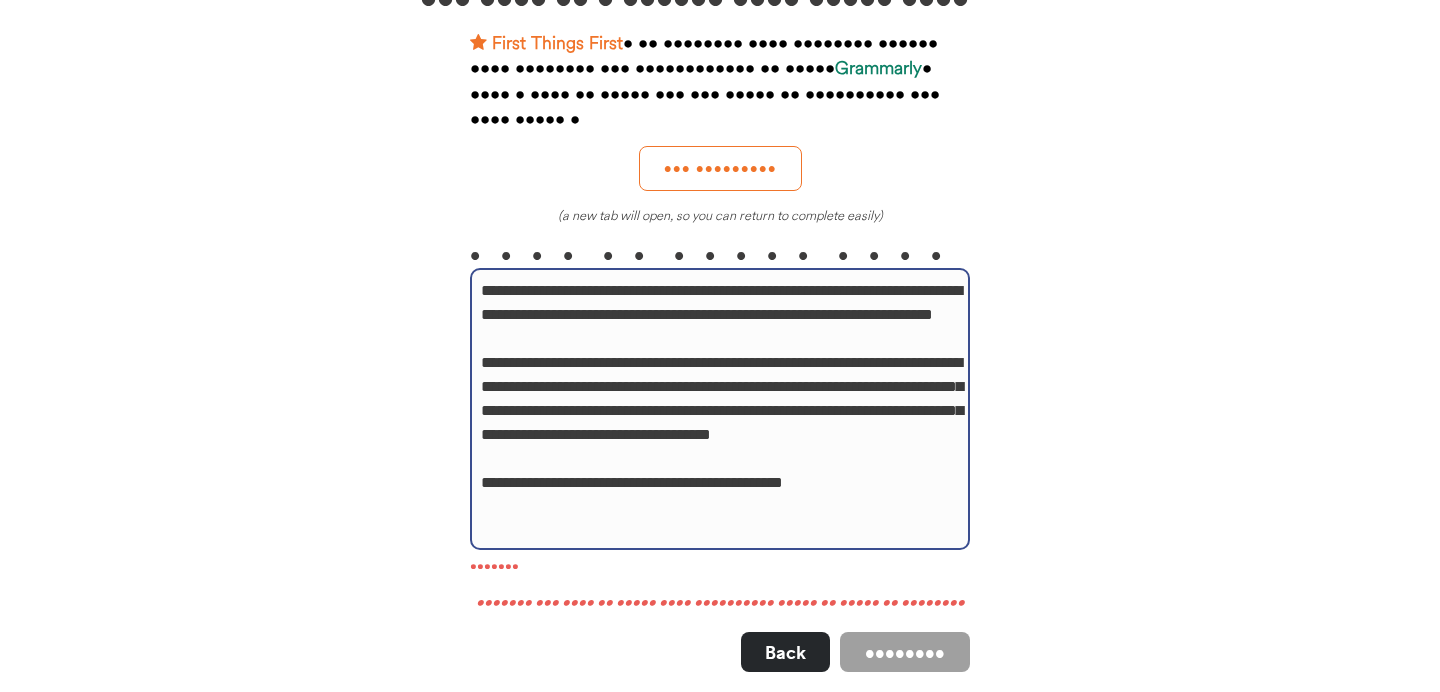 click on "•••••••••••••••••••••••••••••••••••••••••••••••••••••••••••••••••••••••••••••••••••••••••••••••••••••••••••••••••••••••••••••••••••••••••••••••••••••••••••
••••••••••••••••••••••••••••••••••••••••••••••••••••••••••••••••••••••••••••••••••••••••••••••••••••••••••••••••••••••••••••••••••••••••••••••••••••••••••••••••••••••••••••••••••••••••••••••••••••••••••••••••••••••••••••••••••••••••••••••••••••••••••••••••••••••••••••••••••••••
••••••••••••••••••••••••••••••••••••••••••••••••••" at bounding box center (720, 409) 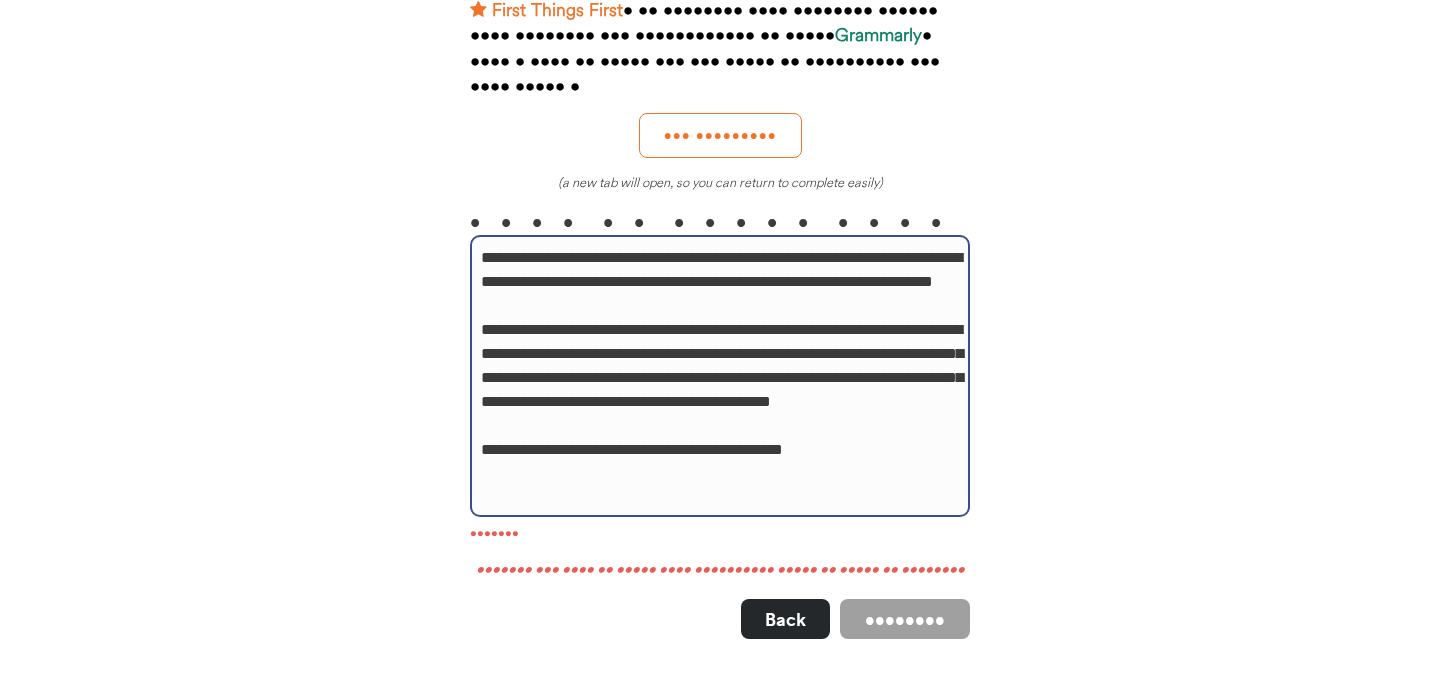 scroll, scrollTop: 182, scrollLeft: 0, axis: vertical 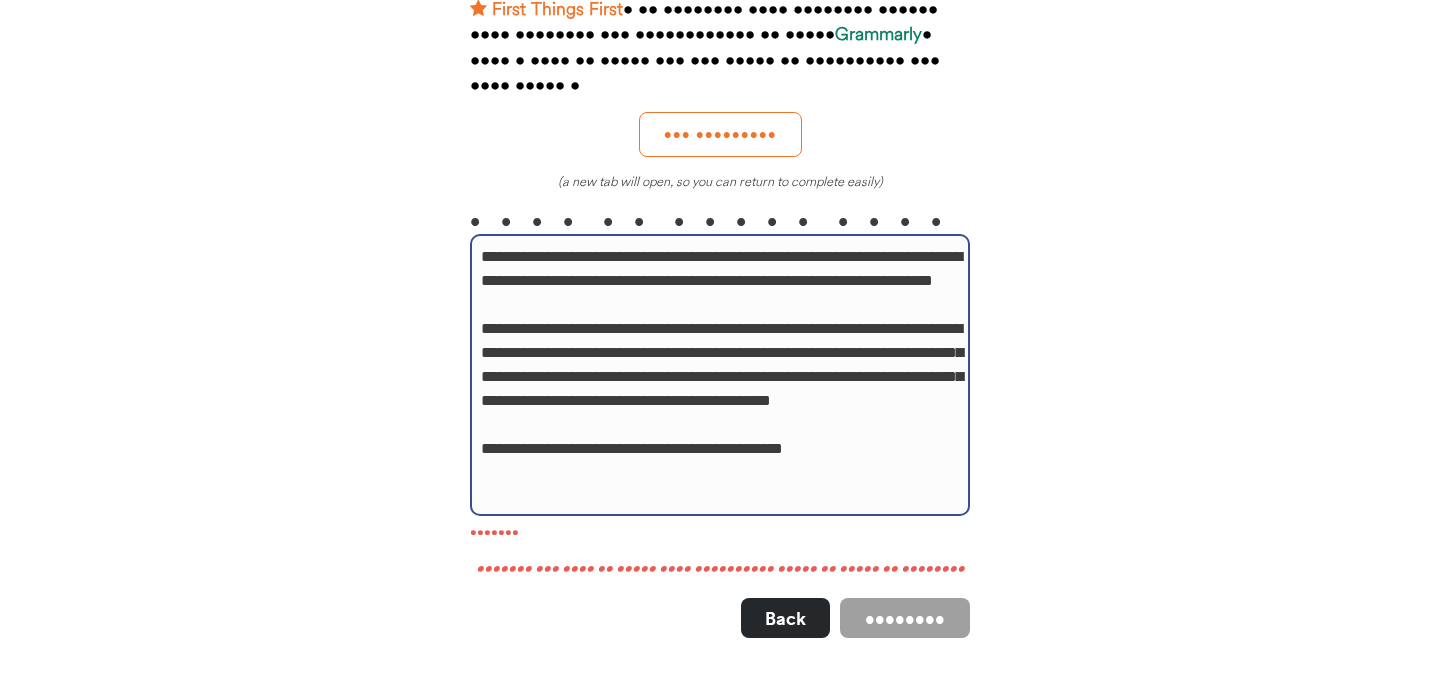 click on "•••••••••••••••••••••••••••••••••••••••••••••••••••••••••••••••••••••••••••••••••••••••••••••••••••••••••••••••••••••••••••••••••••••••••••••••••••••••••••
••••••••••••••••••••••••••••••••••••••••••••••••••••••••••••••••••••••••••••••••••••••••••••••••••••••••••••••••••••••••••••••••••••••••••••••••••••••••••••••••••••••••••••••••••••••••••••••••••••••••••••••••••••••••••••••••••••••••••••••••••••••••••••••••••••••••••••••••••••••••••••••••
••••••••••••••••••••••••••••••••••••••••••••••••••" at bounding box center (720, 375) 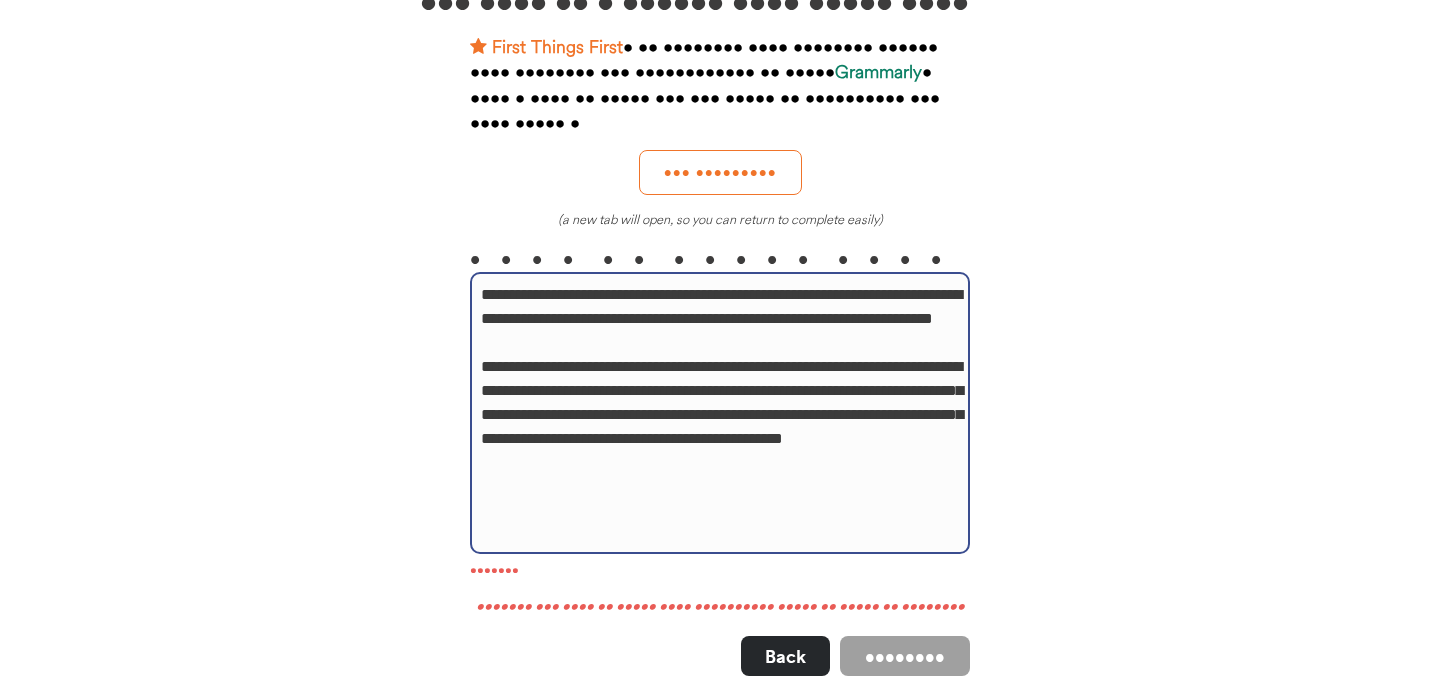scroll, scrollTop: 141, scrollLeft: 0, axis: vertical 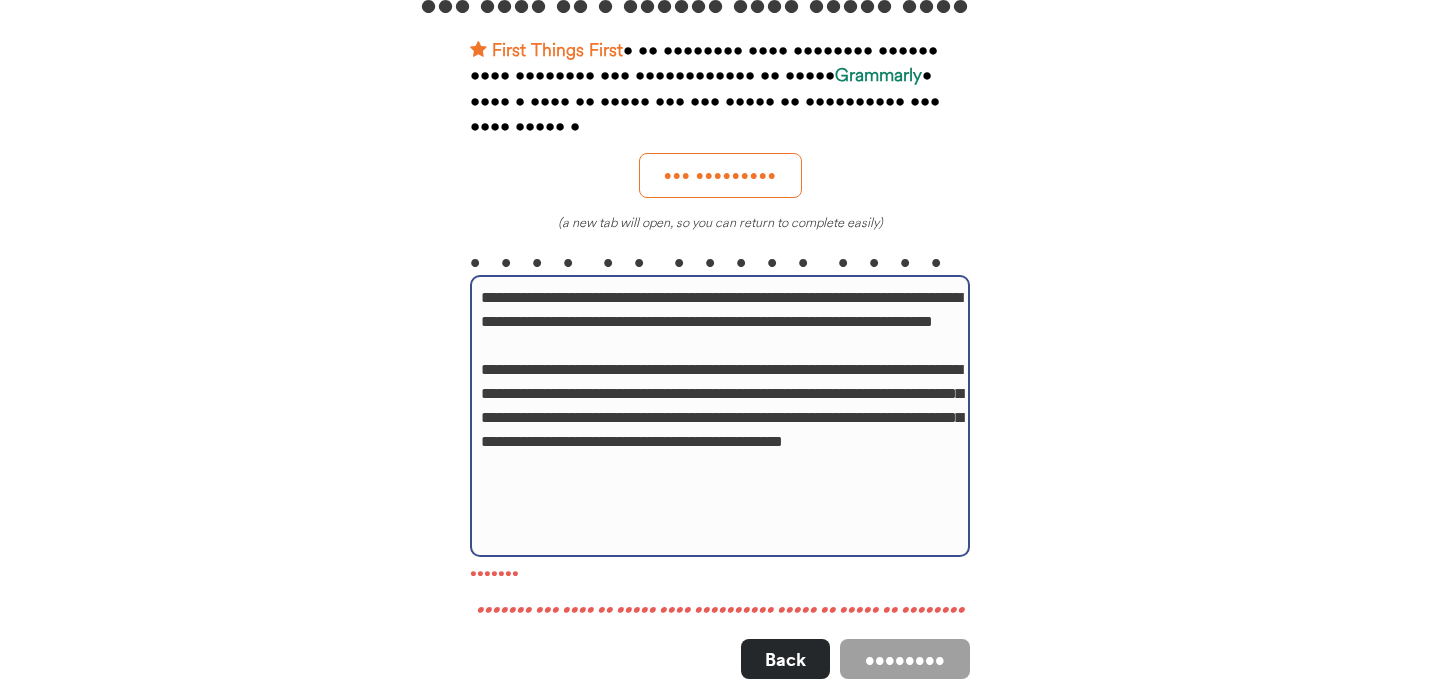 click on "**********" at bounding box center (720, 416) 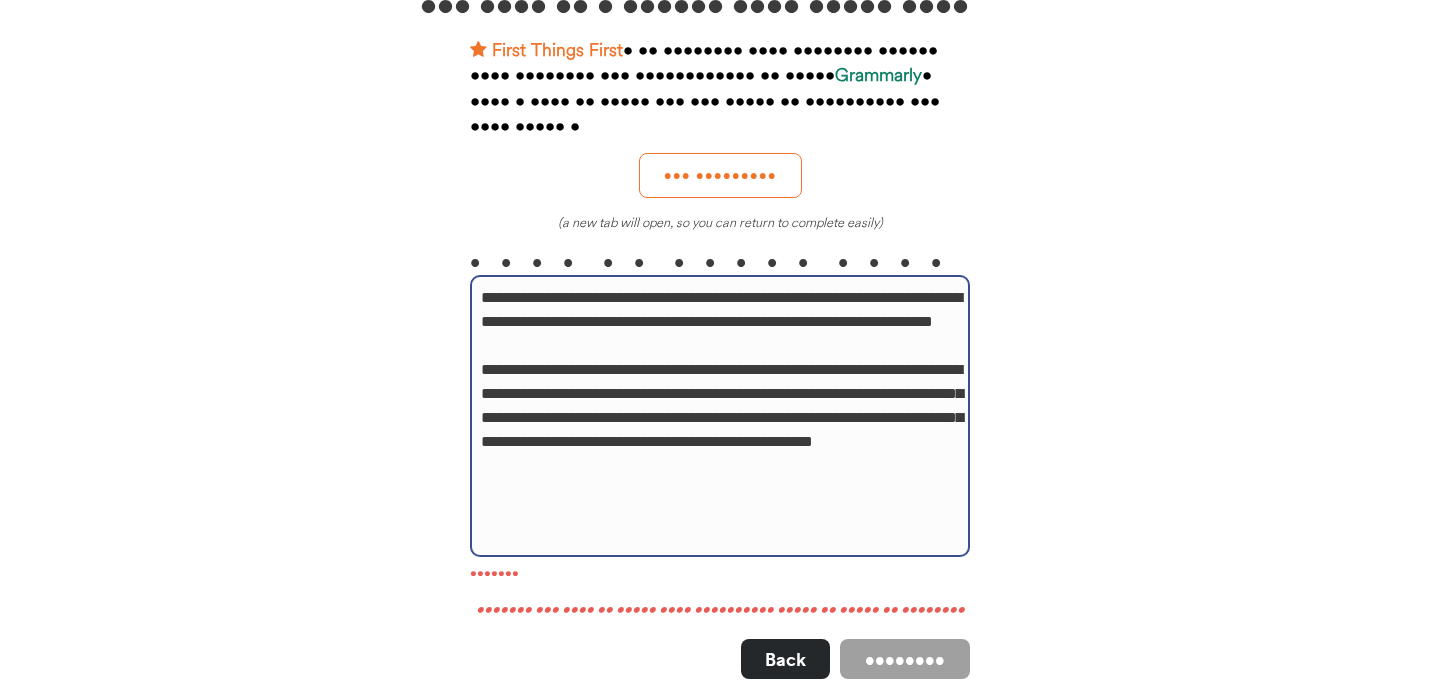 click on "•••••••••••••••••••••••••••••••••••••••••••••••••••••••••••••••••••••••••••••••••••••••••••••••••••••••••••••••••••••••••••••••••••••••••••••••••••••••••••
•••••••••••••••••••••••••••••••••••••••••••••••••••••••••••••••••••••••••••••••••••••••••••••••••••••••••••••••••••••••••••••••••••••••••••••••••••••••••••••••••••••••••••••••••••••••••••••••••••••••••••••••••••••••••••••••••••••••••••••••••••••••••••••••••••••••••••••••••••••••••••••••••••" at bounding box center (720, 416) 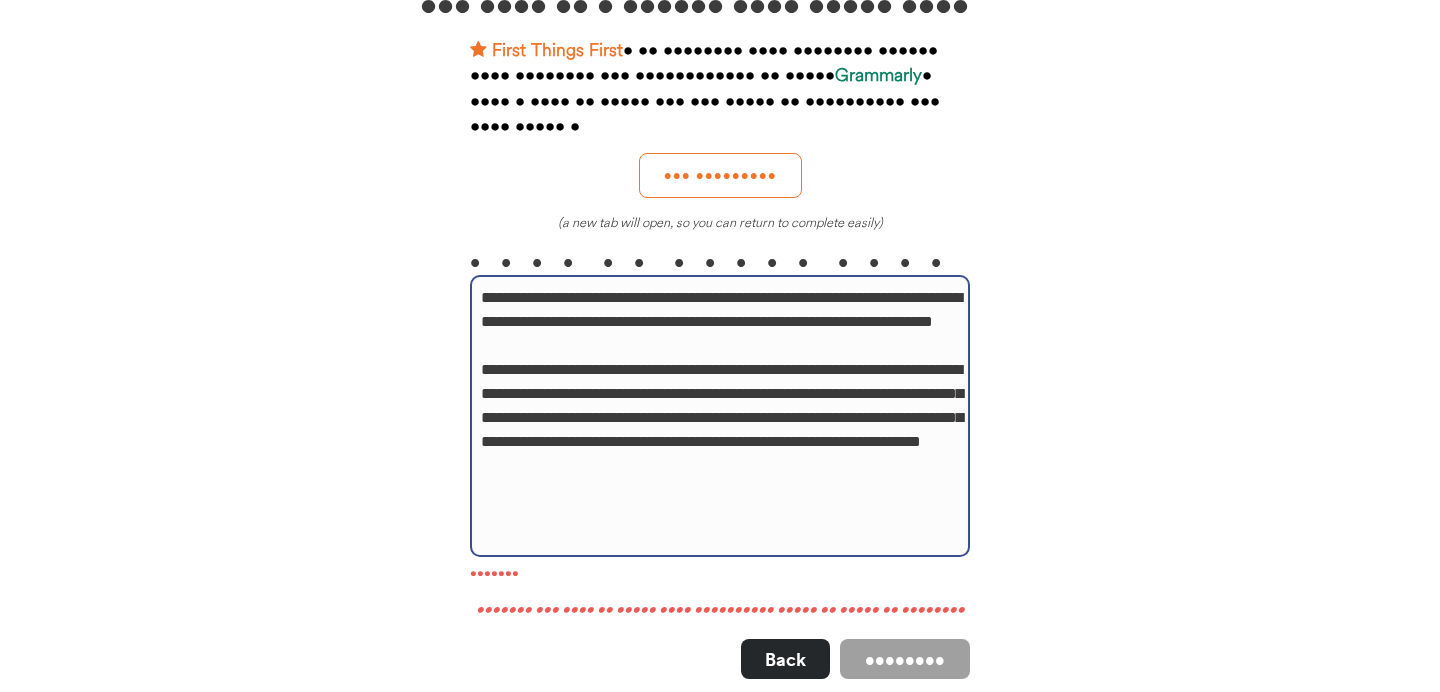 click on "•••••••••••••••••••••••••••••••••••••••••••••••••••••••••••••••••••••••••••••••••••••••••••••••••••••••••••••••••••••••••••••••••••••••••••••••••••••••••••
•••••••••••••••••••••••••••••••••••••••••••••••••••••••••••••••••••••••••••••••••••••••••••••••••••••••••••••••••••••••••••••••••••••••••••••••••••••••••••••••••••••••••••••••••••••••••••••••••••••••••••••••••••••••••••••••••••••••••••••••••••••••••••••••••••••••••••••••••••••••••••••••••••••••••••••••••••••" at bounding box center [720, 416] 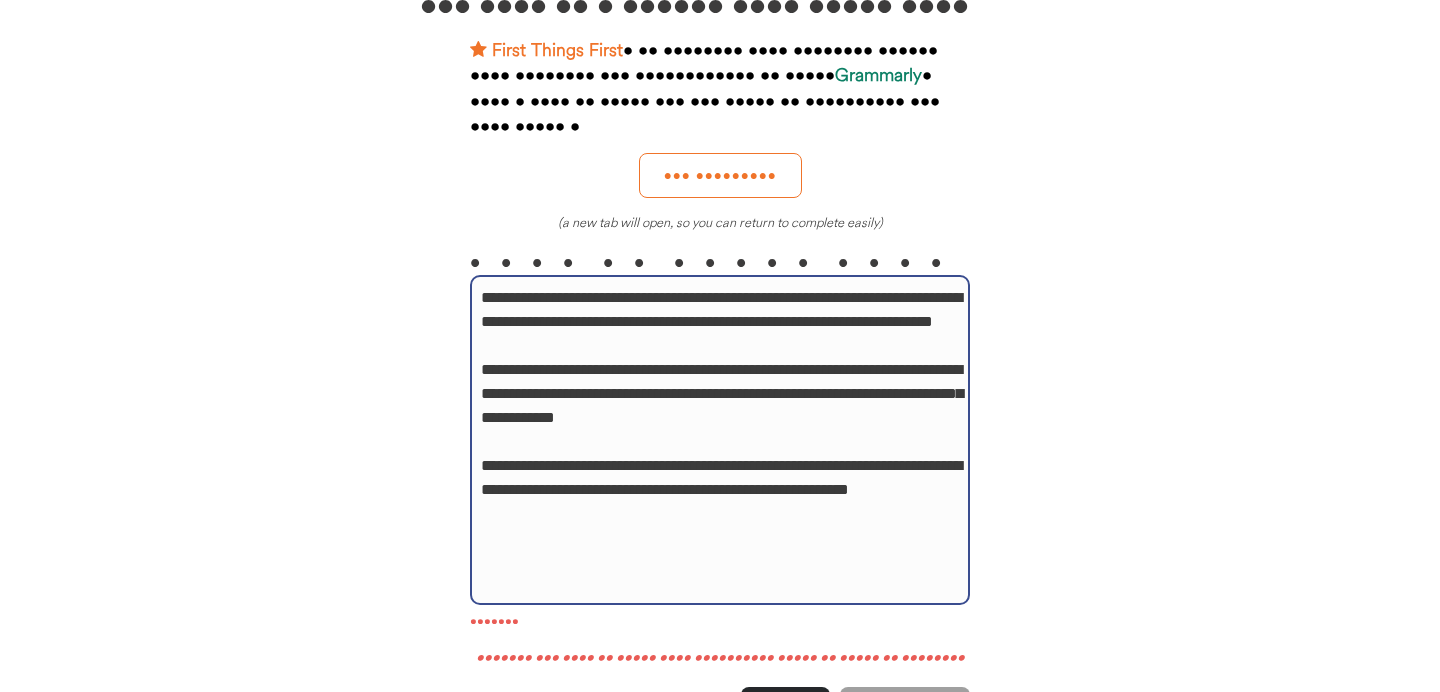 click on "•••••••••••••••••••••••••••••••••••••••••••••••••••••••••••••••••••••••••••••••••••••••••••••••••••••••••••••••••••••••••••••••••••••••••••••••••••••••••••
••••••••••••••••••••••••••••••••••••••••••••••••••••••••••••••••••••••••••••••••••••••••••••••••••••••••••••••••••••••••••••••••••••••••••••••••••••••••••••••••••••••••••••
•••••••••••••••••••••••••••••••••••••••••••••••••••••••••••••••••••••••••••••••••••••••••••••••••••••••••••••••••••••••••••••••••••••••••" at bounding box center (720, 440) 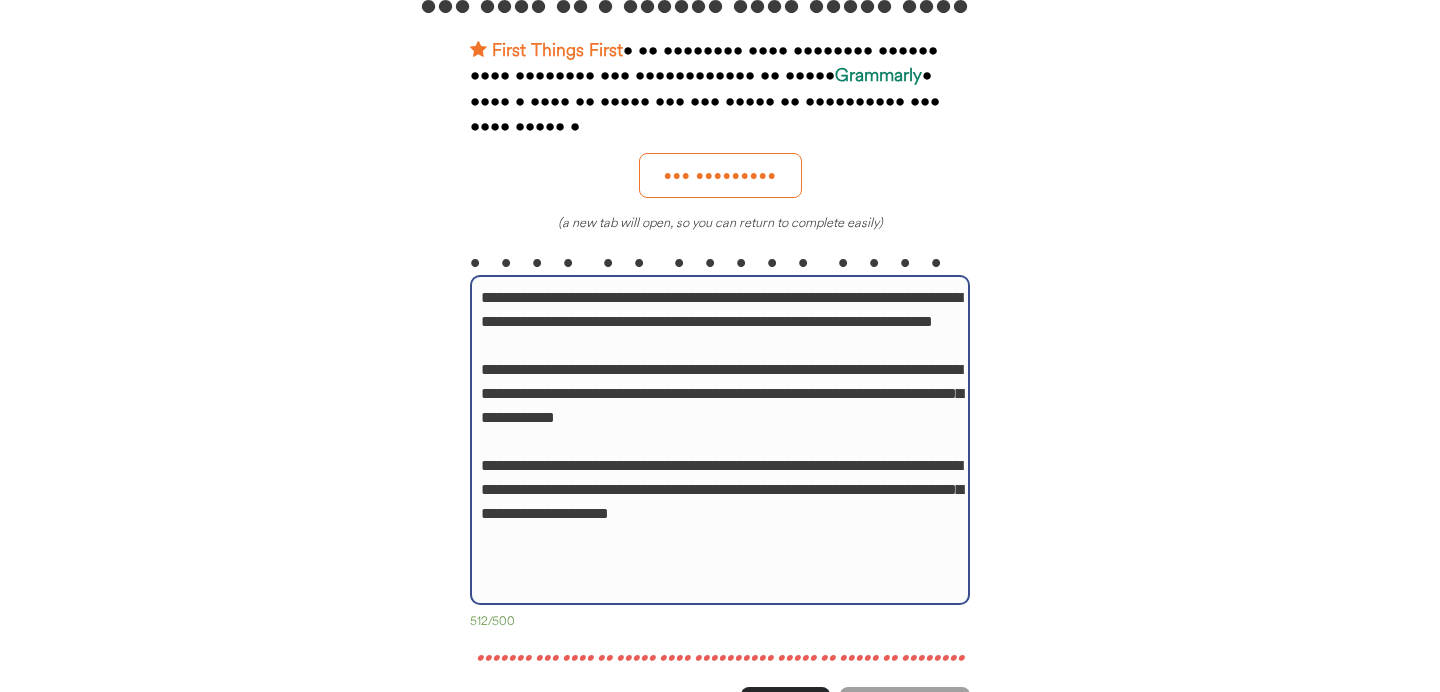 click on "•••••••••••••••••••••••••••••••••••••••••••••••••••••••••••••••••••••••••••••••••••••••••••••••••••••••••••••••••••••••••••••••••••••••••••••••••••••••••••
••••••••••••••••••••••••••••••••••••••••••••••••••••••••••••••••••••••••••••••••••••••••••••••••••••••••••••••••••••••••••••••••••••••••••••••••••••••••••••••••••••••••••••
•••••••••••••••••••••••••••••••••••••••••••••••••••••••••••••••••••••••••••••••••••••••••••••••••••••••••••••••••••••••••••••••••••••••••••••••••••••••••••••••••••••••••••••••••" at bounding box center (720, 440) 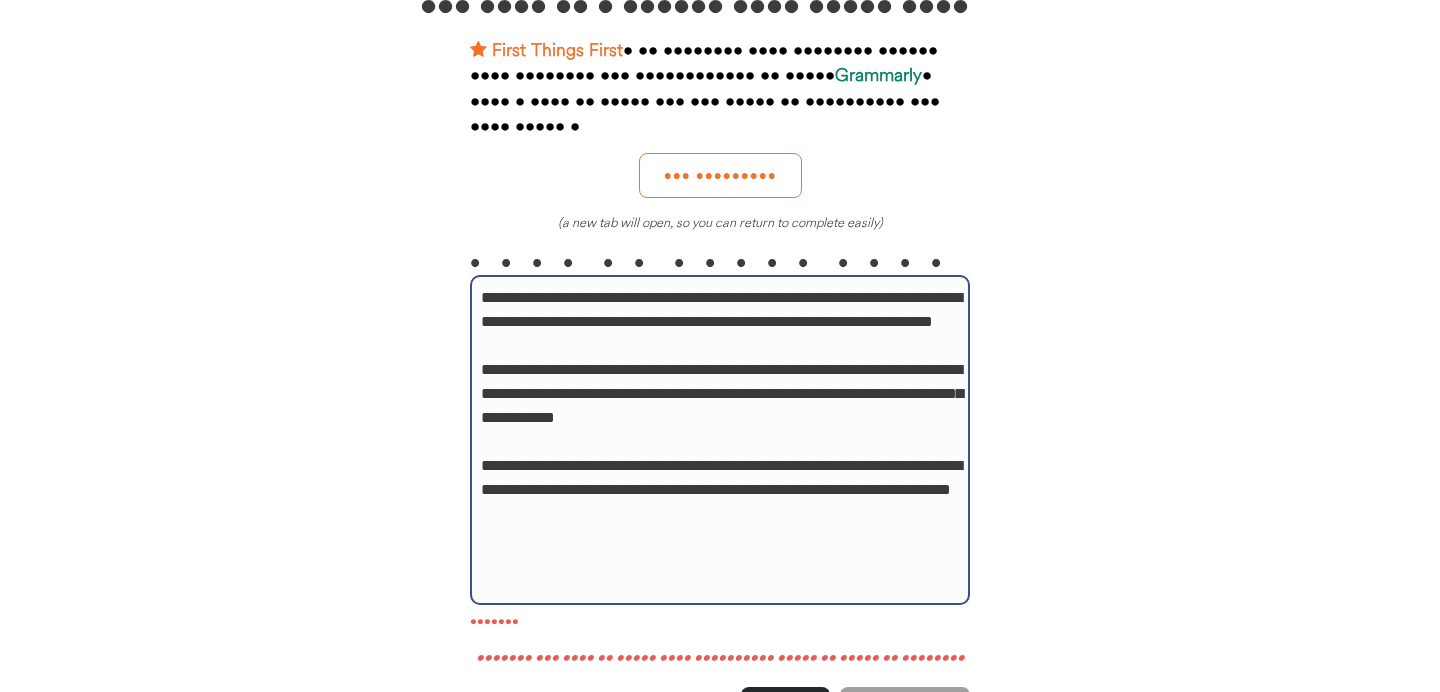click on "•••••••••••••••••••••••••••••••••••••••••••••••••••••••••••••••••••••••••••••••••••••••••••••••••••••••••••••••••••••••••••••••••••••••••••••••••••••••••••
••••••••••••••••••••••••••••••••••••••••••••••••••••••••••••••••••••••••••••••••••••••••••••••••••••••••••••••••••••••••••••••••••••••••••••••••••••••••••••••••••••••••••••
••••••••••••••••••••••••••••••••••••••••••••••••••••••••••••••••••••••••••••••••••••••••••••••••••••••••••••••••••••••••••••••••••••••••••••••••••••••••••" at bounding box center (720, 440) 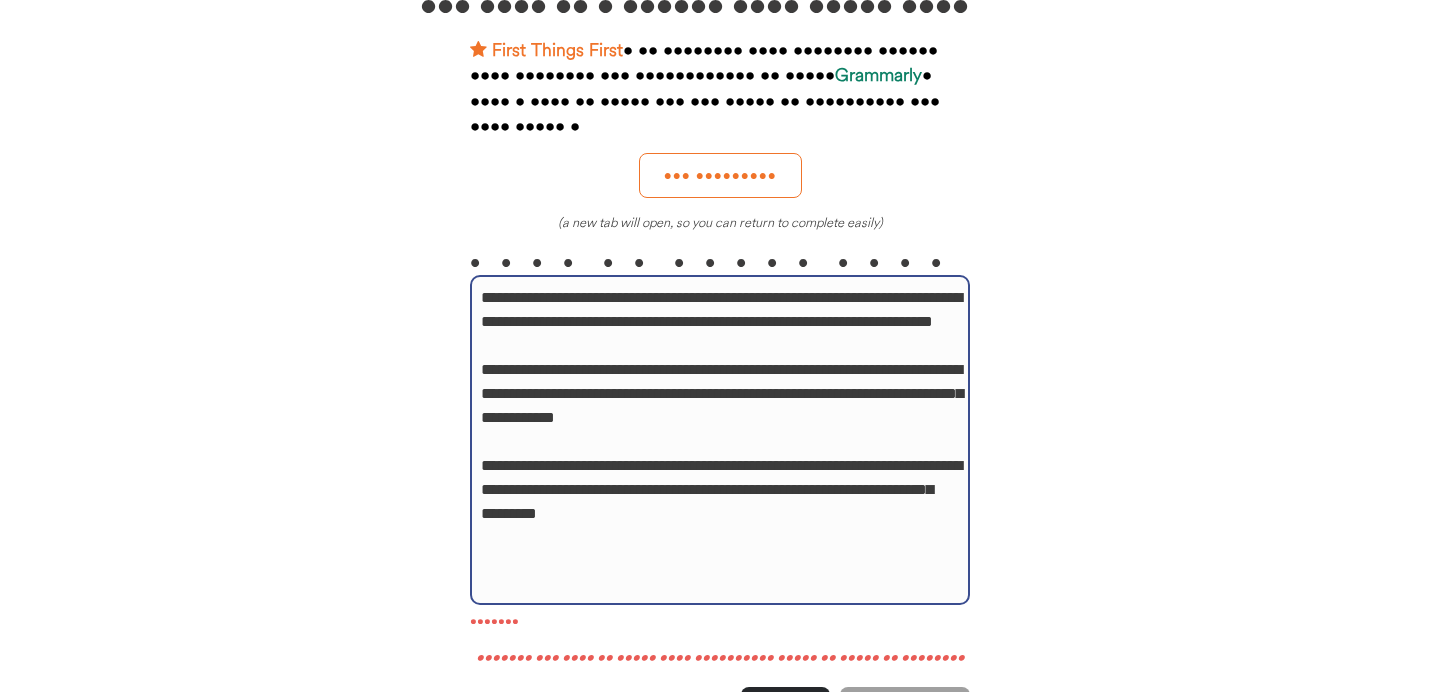 click on "**********" at bounding box center (720, 440) 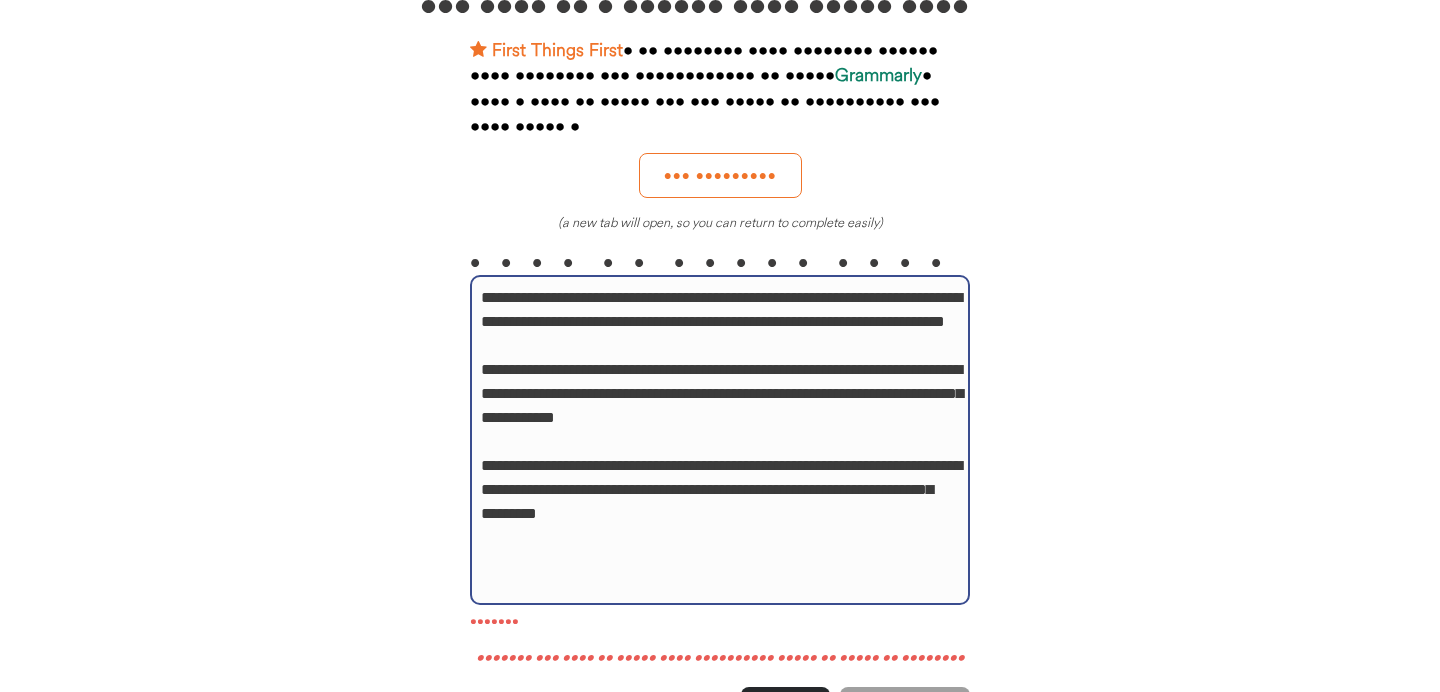 click on "•••••••••••••••••••••••••••••••••••••••••••••••••••••••••••••••••••••••••••••••••••••••••••••••••••••••••••••••••••••••••••••••••••••••••••••••••••••••••••••
••••••••••••••••••••••••••••••••••••••••••••••••••••••••••••••••••••••••••••••••••••••••••••••••••••••••••••••••••••••••••••••••••••••••••••••••••••••••••••••••••••••••••••
••••••••••••••••••••••••••••••••••••••••••••••••••••••••••••••••••••••••••••••••••••••••••••••••••••••••••••••••••••••••••••••••••••••••••••••••••••••••••••••••" at bounding box center [720, 440] 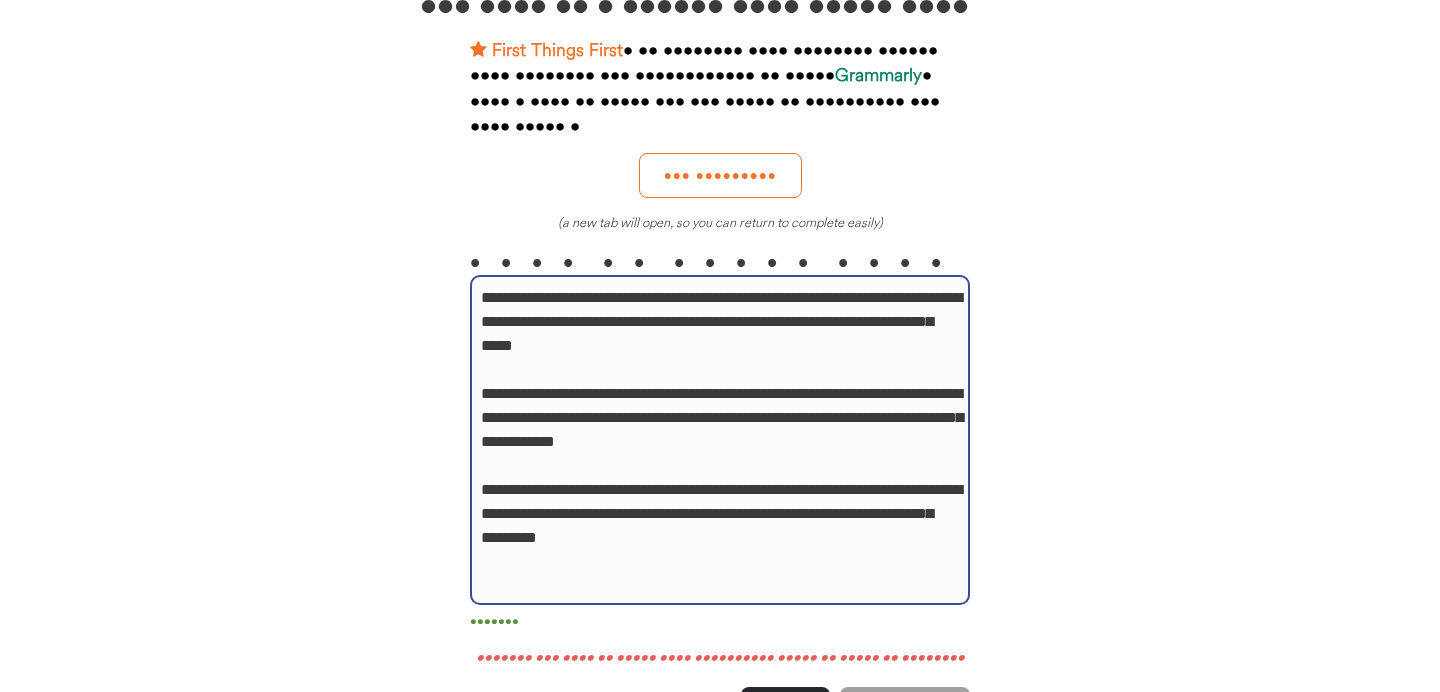 click on "••••••••••••••••••••••••••••••••••••••••••••••••••••••••••••••••••••••••••••••••••••••••••••••••••••••••••••••••••••••••••••••••••••••••••••••••••••••••••••••••
••••••••••••••••••••••••••••••••••••••••••••••••••••••••••••••••••••••••••••••••••••••••••••••••••••••••••••••••••••••••••••••••••••••••••••••••••••••••••••••••••••••••••••
••••••••••••••••••••••••••••••••••••••••••••••••••••••••••••••••••••••••••••••••••••••••••••••••••••••••••••••••••••••••••••••••••••••••••••••••••••••••••••••••" at bounding box center [720, 440] 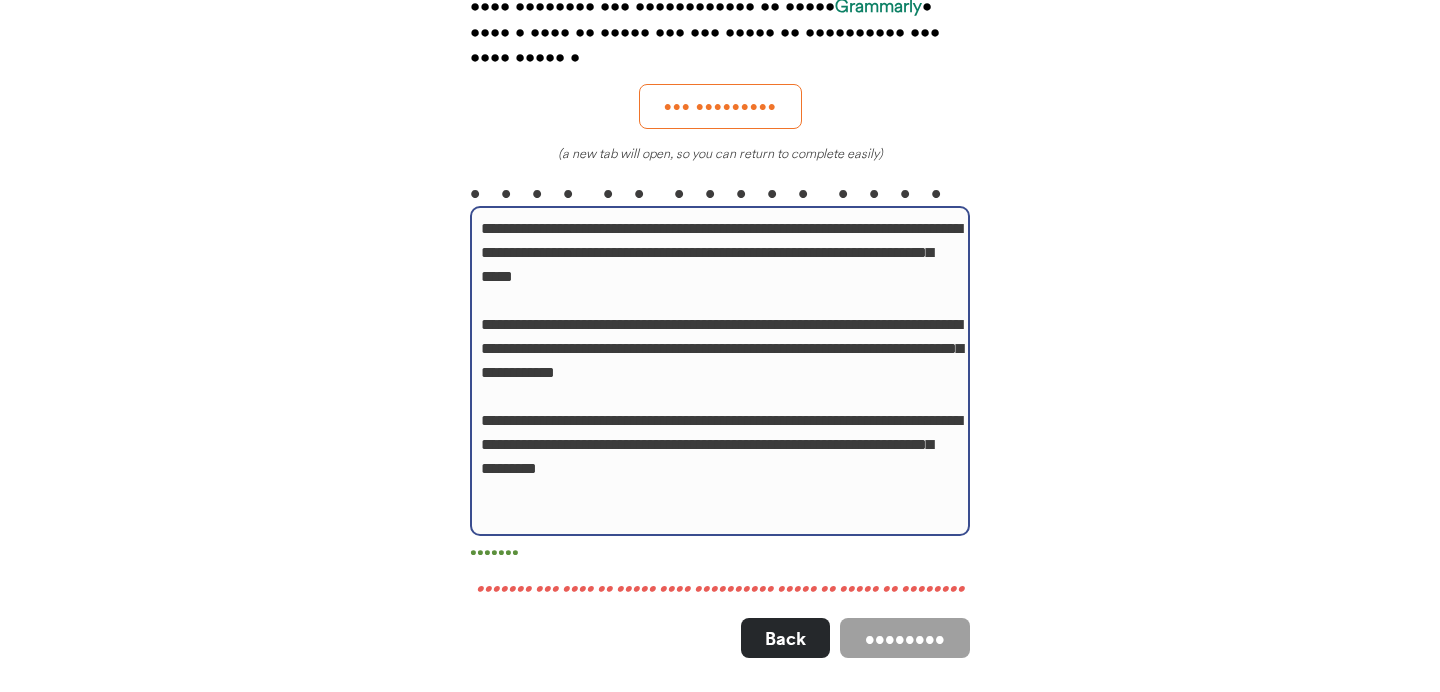 scroll, scrollTop: 213, scrollLeft: 0, axis: vertical 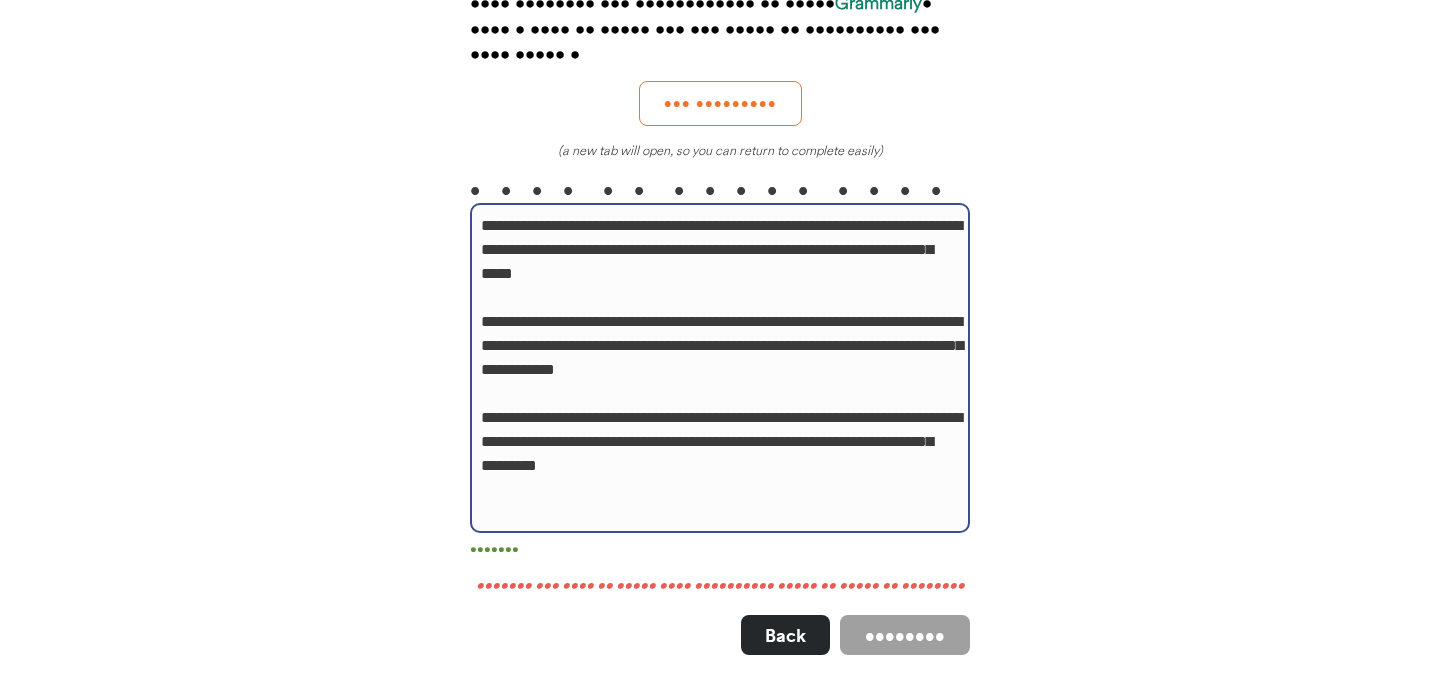 type on "••••••••••••••••••••••••••••••••••••••••••••••••••••••••••••••••••••••••••••••••••••••••••••••••••••••••••••••••••••••••••••••••••••••••••••••••••••••••••••••••
••••••••••••••••••••••••••••••••••••••••••••••••••••••••••••••••••••••••••••••••••••••••••••••••••••••••••••••••••••••••••••••••••••••••••••••••••••••••••••••••••••••••••••
••••••••••••••••••••••••••••••••••••••••••••••••••••••••••••••••••••••••••••••••••••••••••••••••••••••••••••••••••••••••••••••••••••••••••••••••••••••••••••••••" 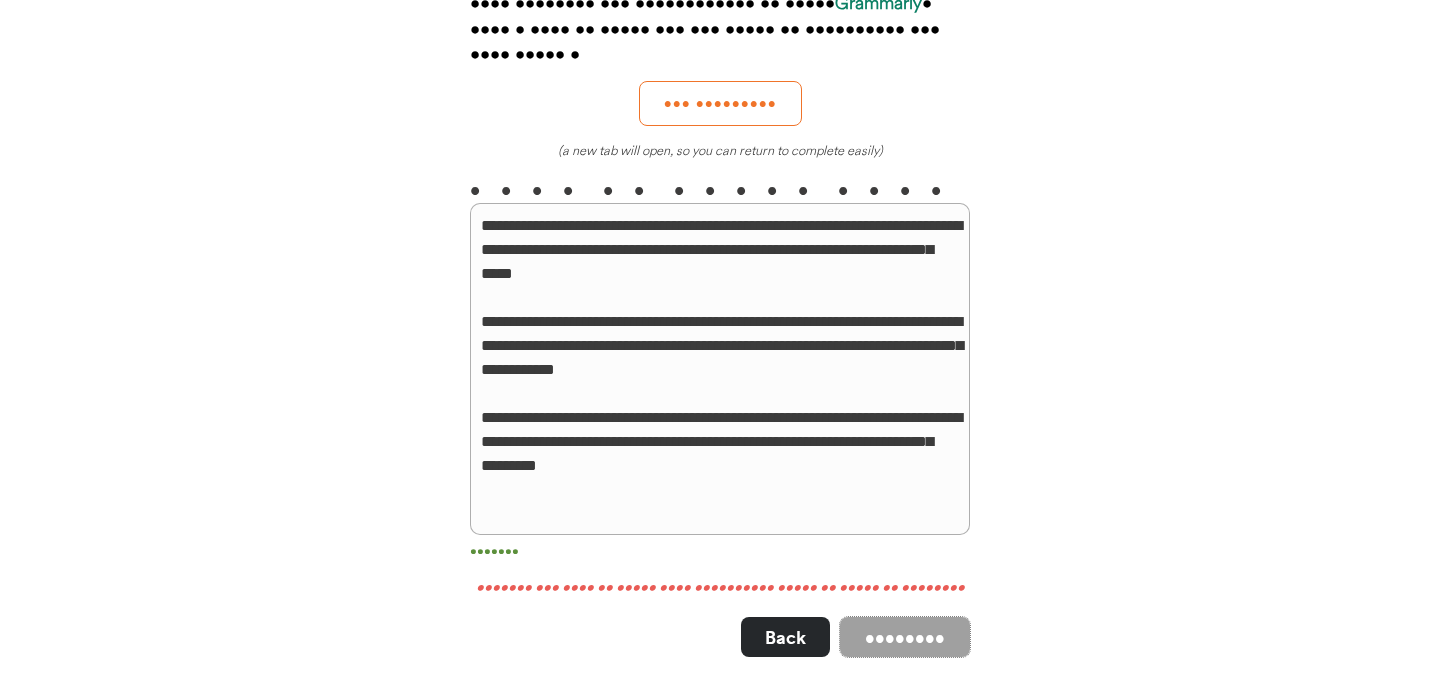 click on "••••••••••••••••••••••••••••••••••••••••••••••••••••••••••••••••••••••••••••••••••••••••••••••••••••••••••••••••••••••••••••••••••••••••••••••••••••••••••••••••
••••••••••••••••••••••••••••••••••••••••••••••••••••••••••••••••••••••••••••••••••••••••••••••••••••••••••••••••••••••••••••••••••••••••••••••••••••••••••••••••••••••••••••
••••••••••••••••••••••••••••••••••••••••••••••••••••••••••••••••••••••••••••••••••••••••••••••••••••••••••••••••••••••••••••••••••••••••••••••••••••••••••••••••" at bounding box center (720, 369) 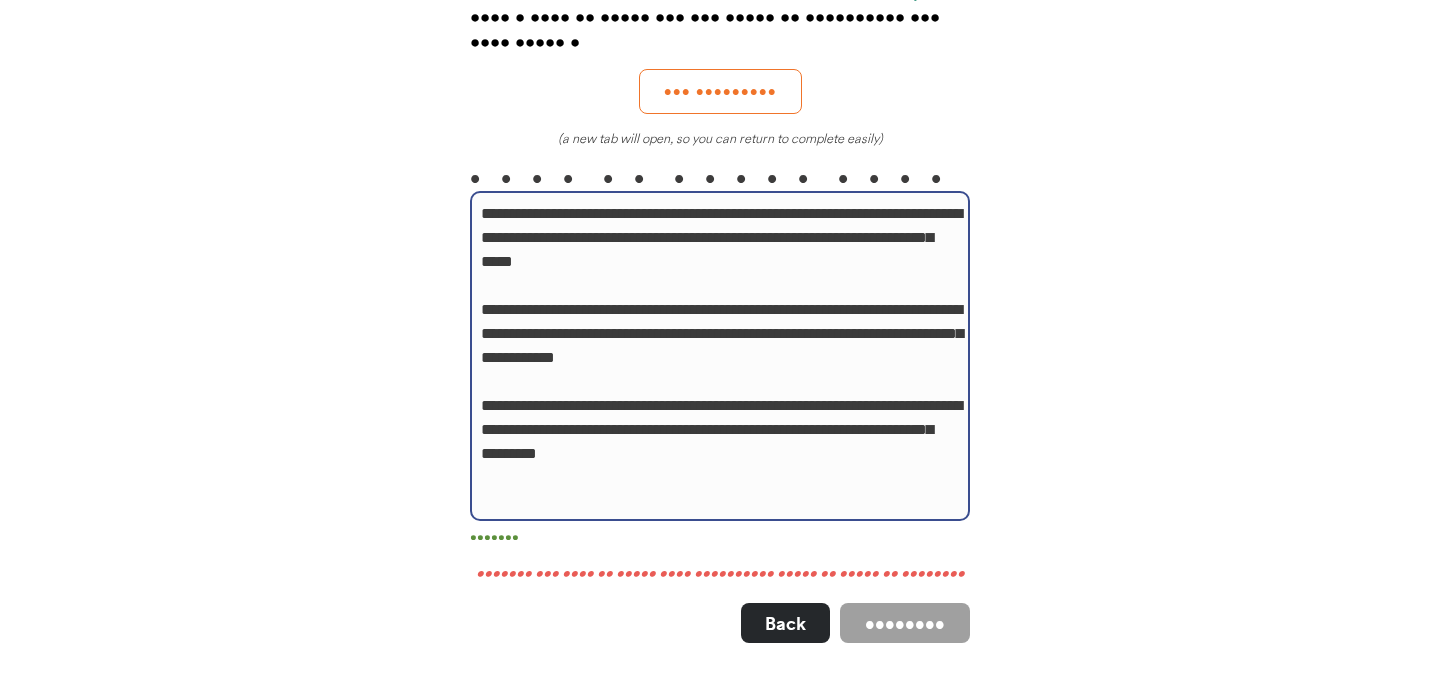 scroll, scrollTop: 227, scrollLeft: 0, axis: vertical 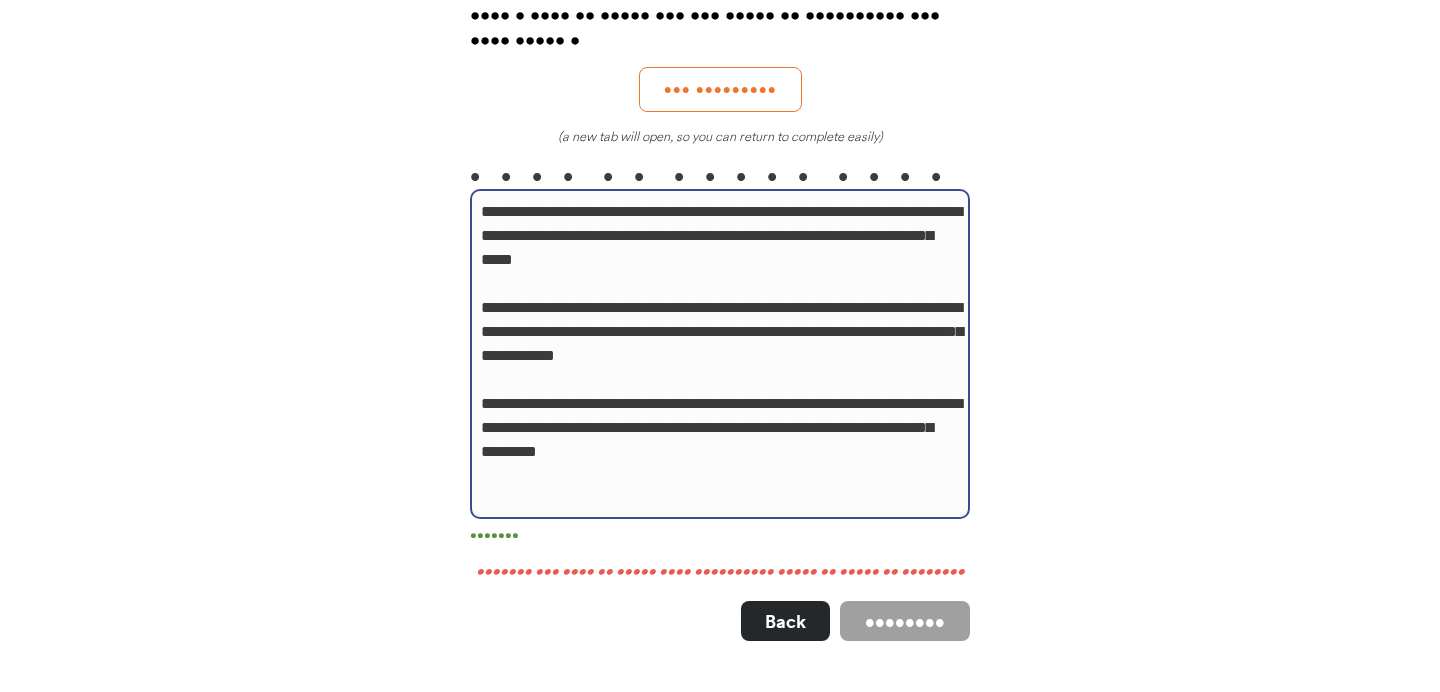 drag, startPoint x: 711, startPoint y: 433, endPoint x: 461, endPoint y: 174, distance: 359.9736 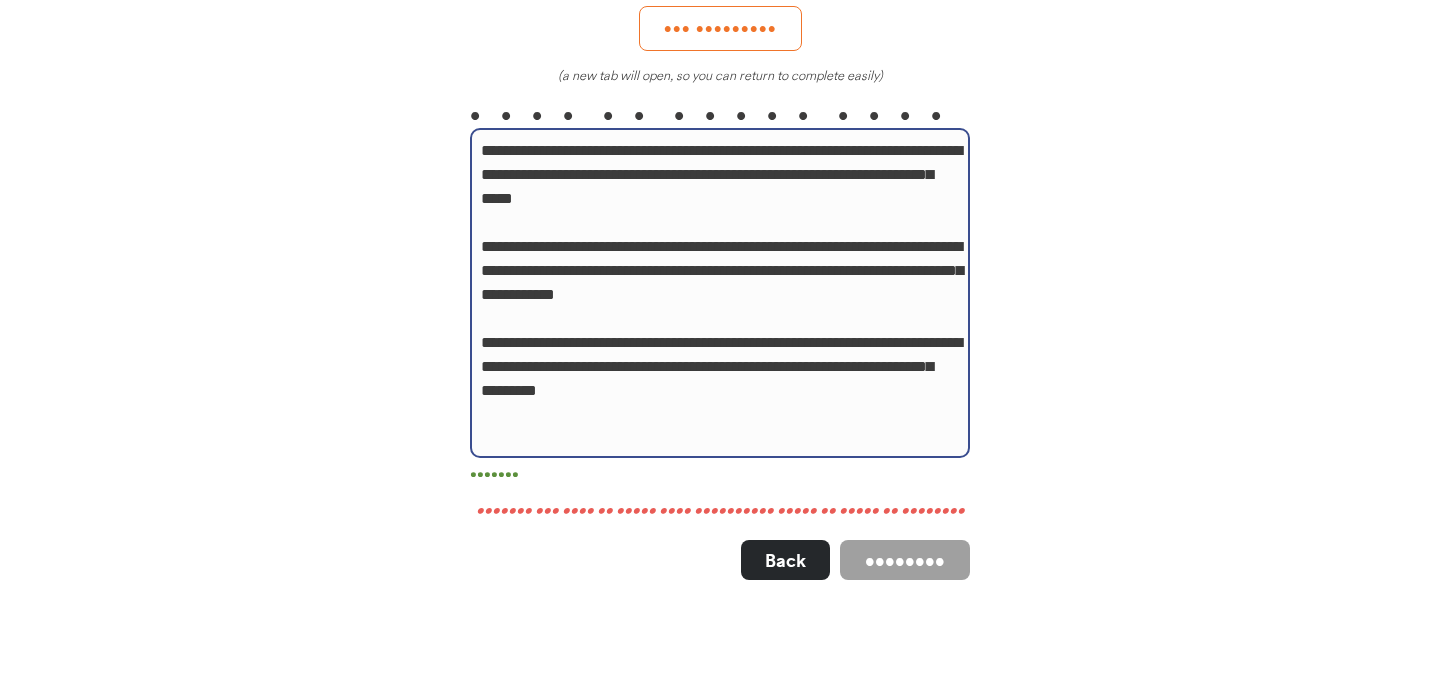 scroll, scrollTop: 148, scrollLeft: 0, axis: vertical 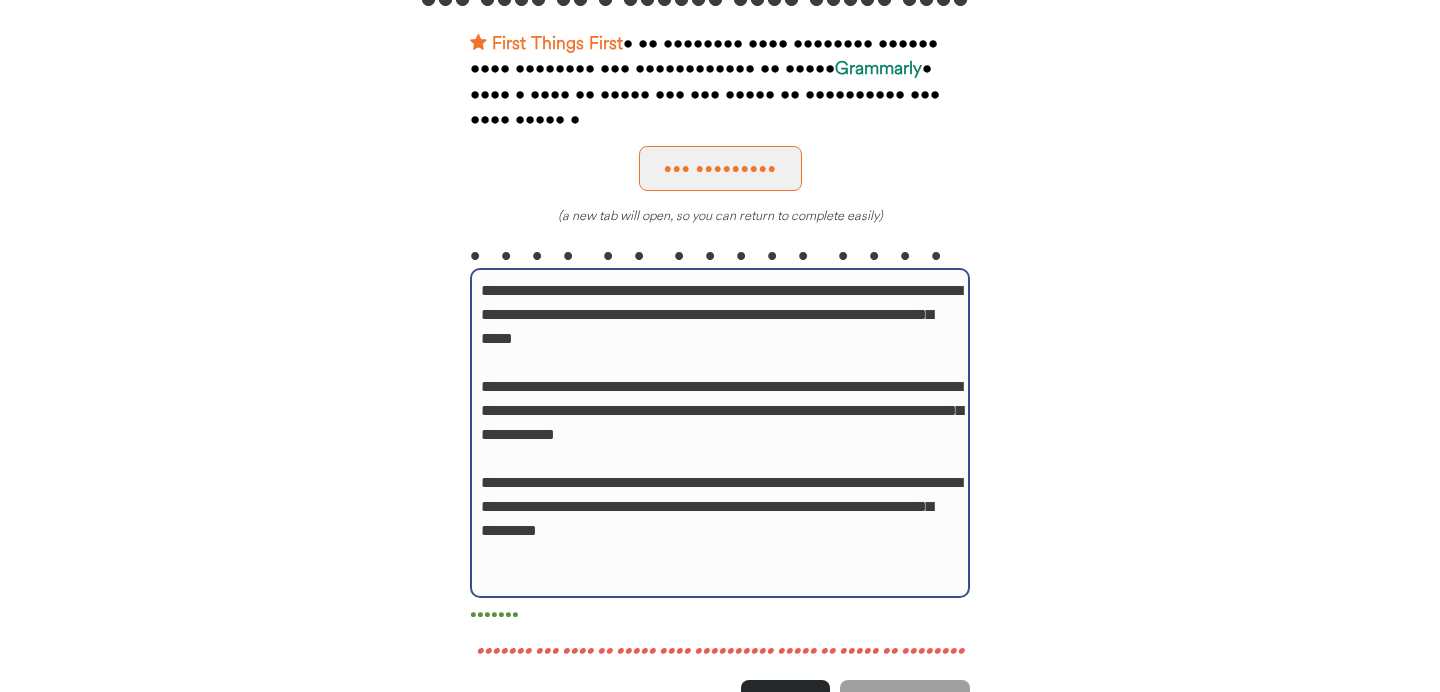 click on "••• •••••••••" at bounding box center [720, 168] 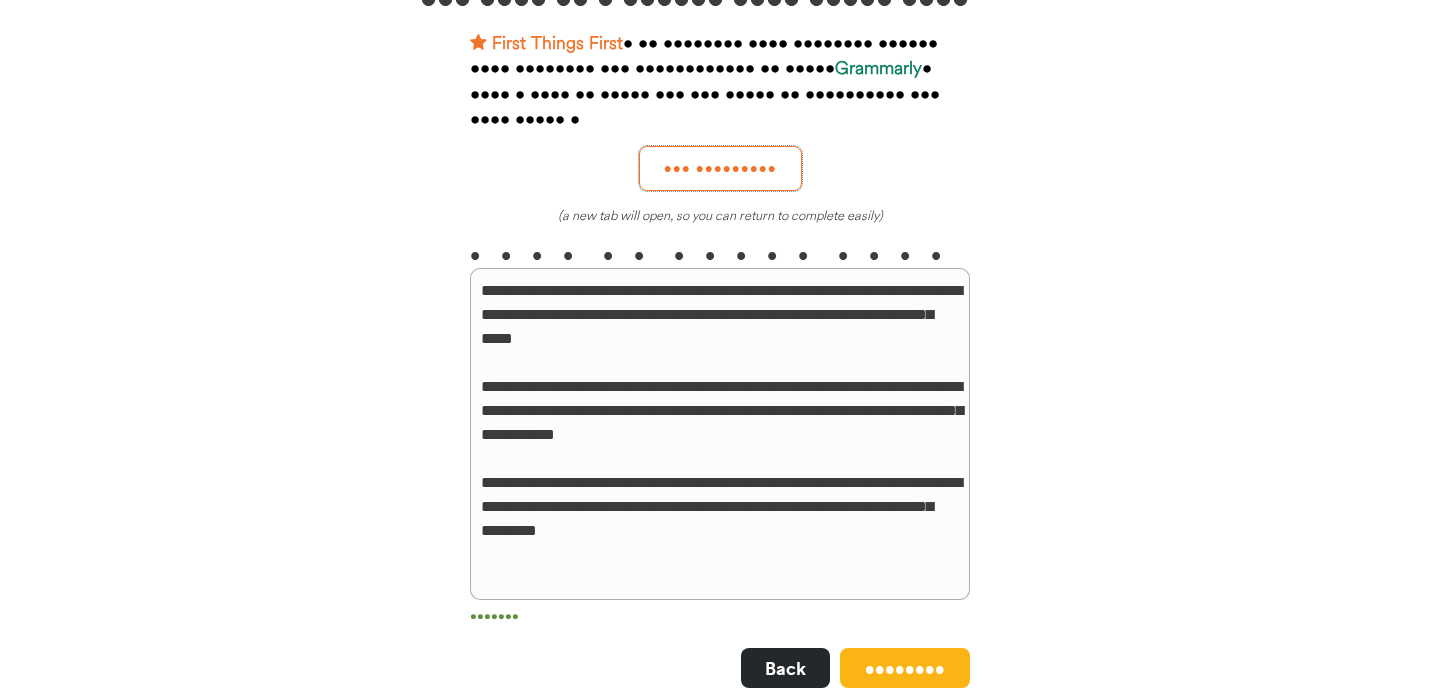 scroll, scrollTop: 181, scrollLeft: 0, axis: vertical 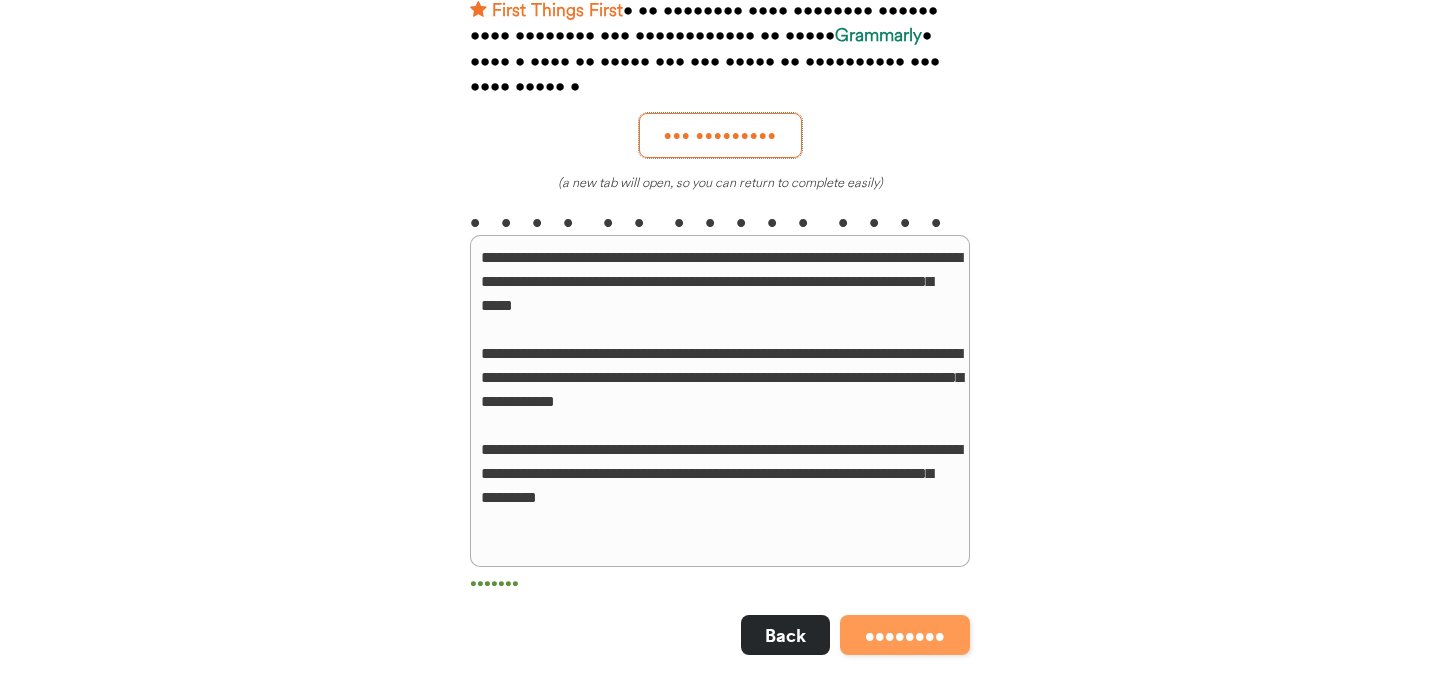 click on "••••••••" at bounding box center (905, 635) 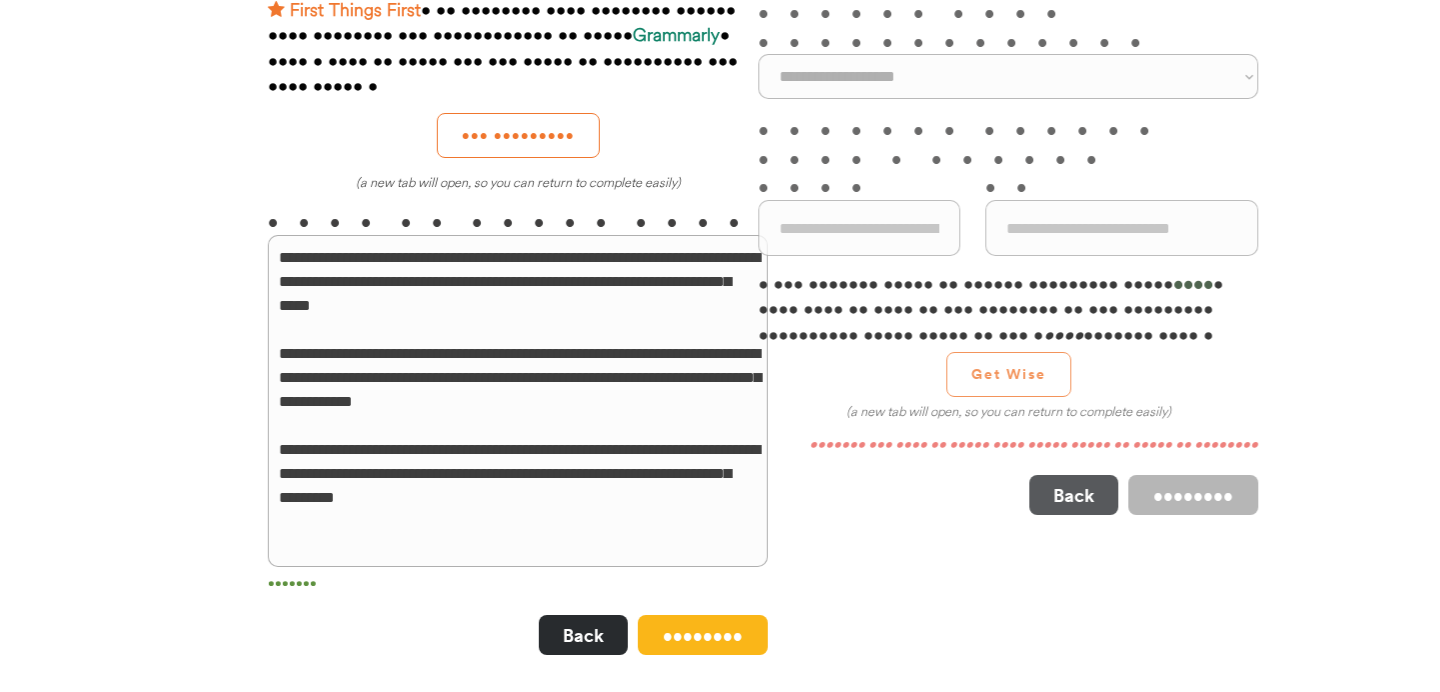 scroll, scrollTop: 0, scrollLeft: 0, axis: both 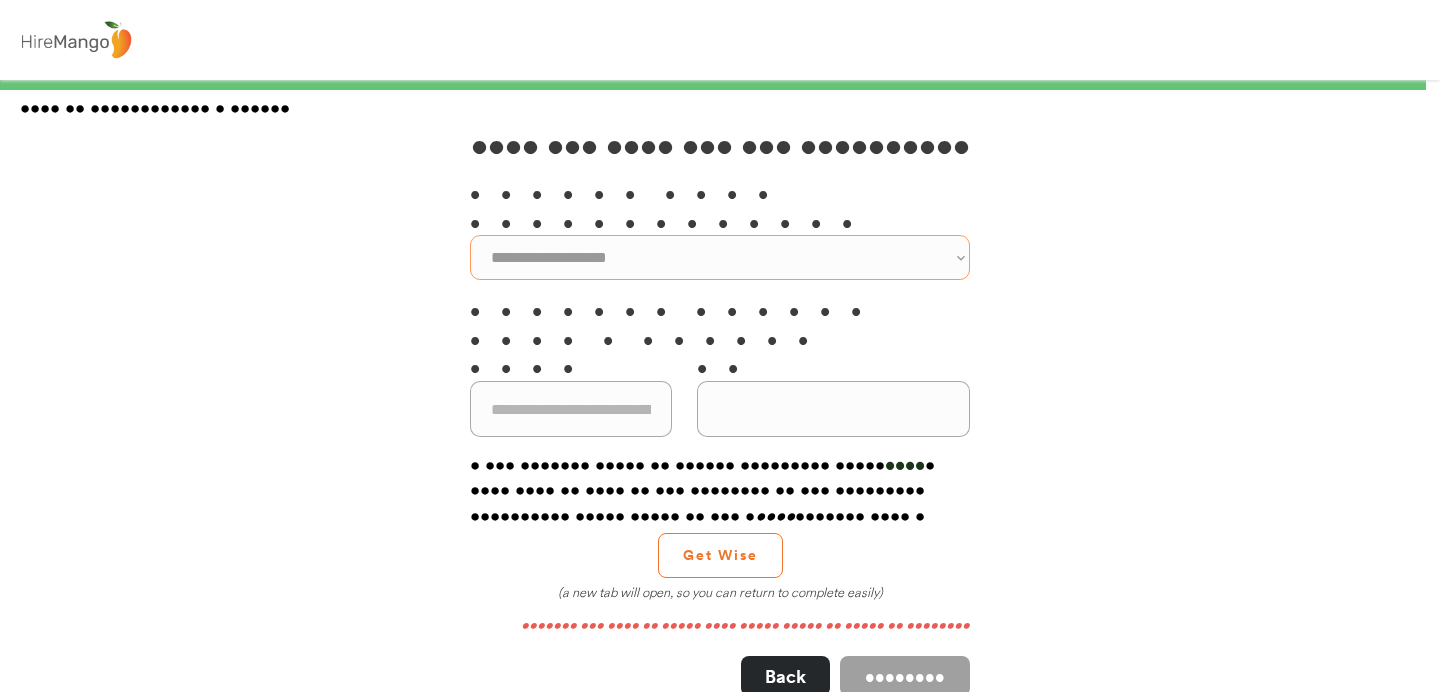 click on "••••••••••••••••••• •••••••••••••••••••••• ••••••••••••••••••••••" at bounding box center [720, 257] 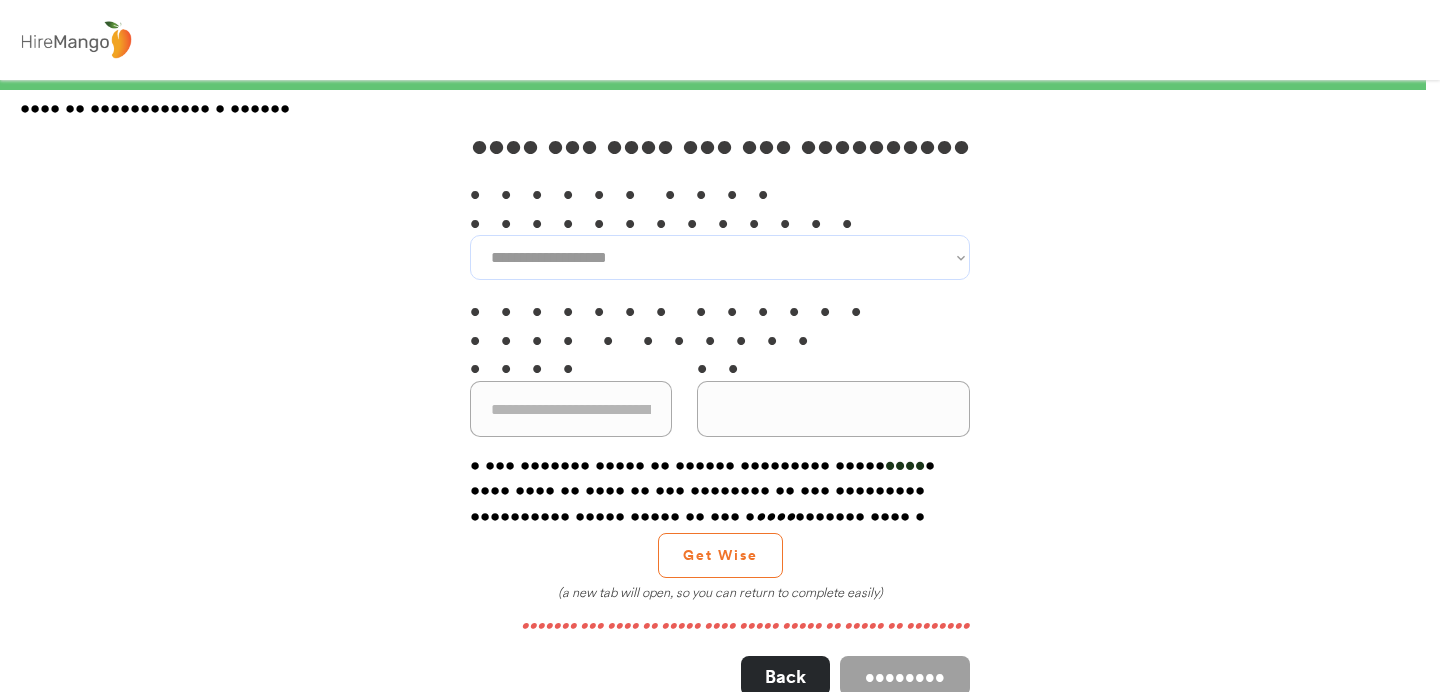 select on "•••••••••••" 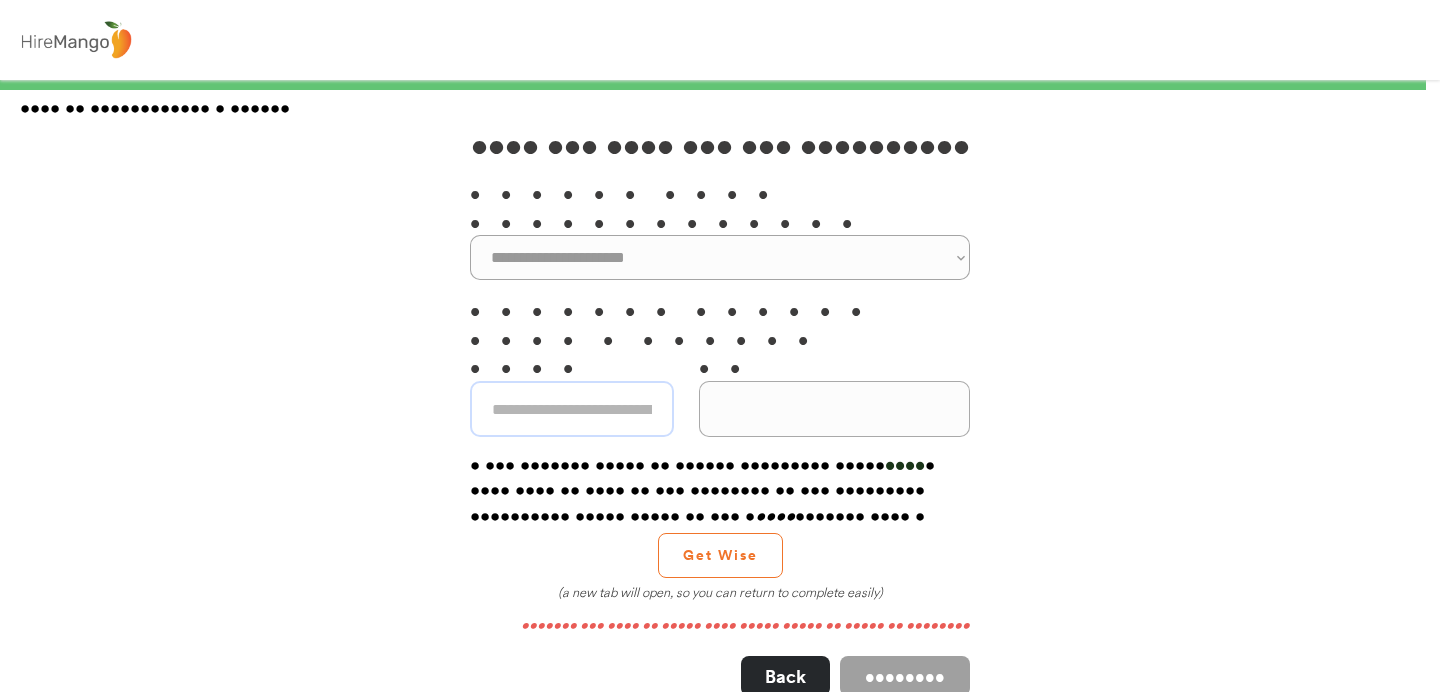 click at bounding box center [572, 409] 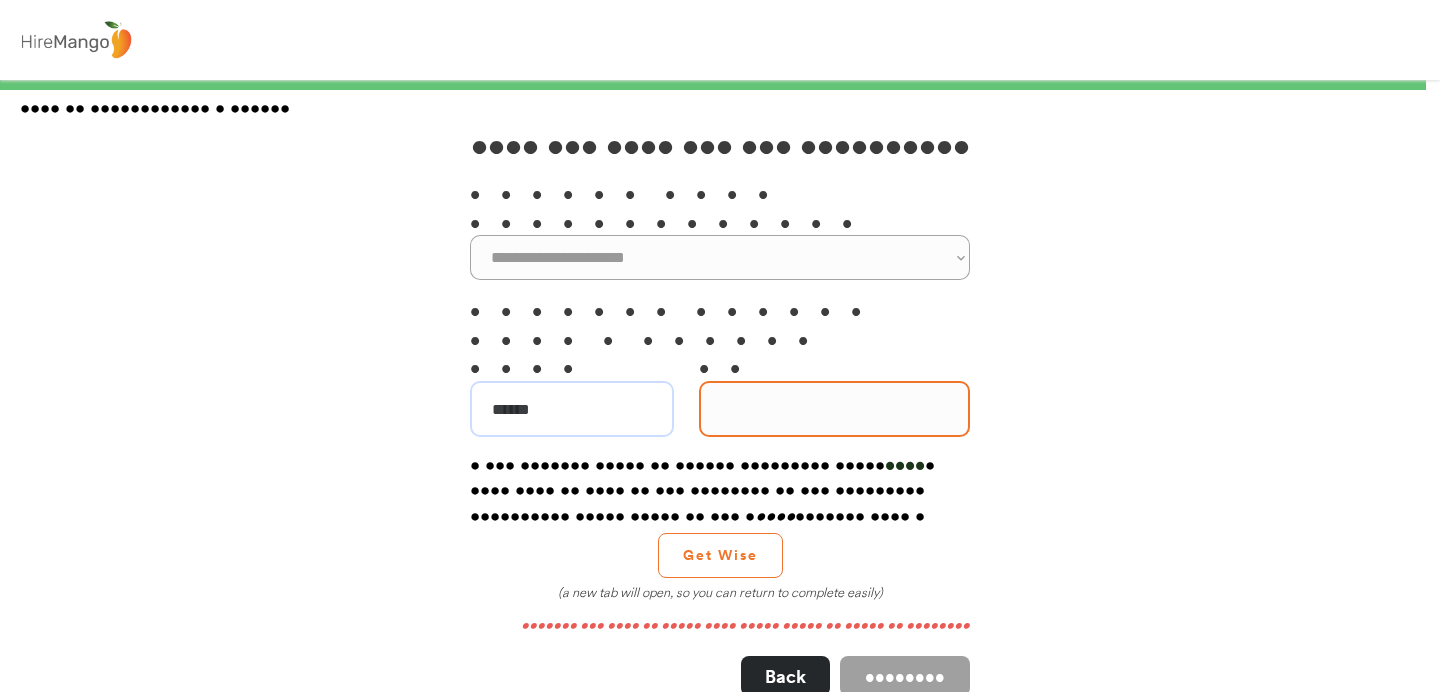 type on "••••••" 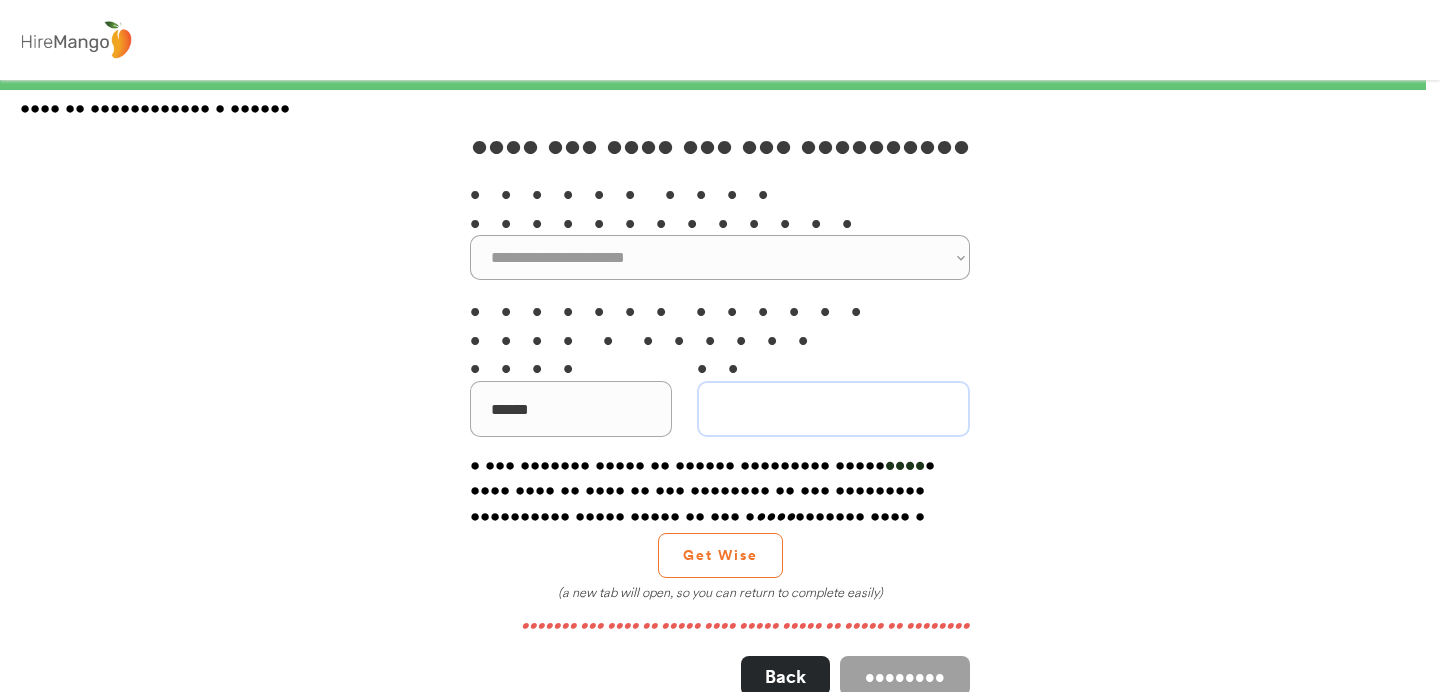 click at bounding box center (833, 409) 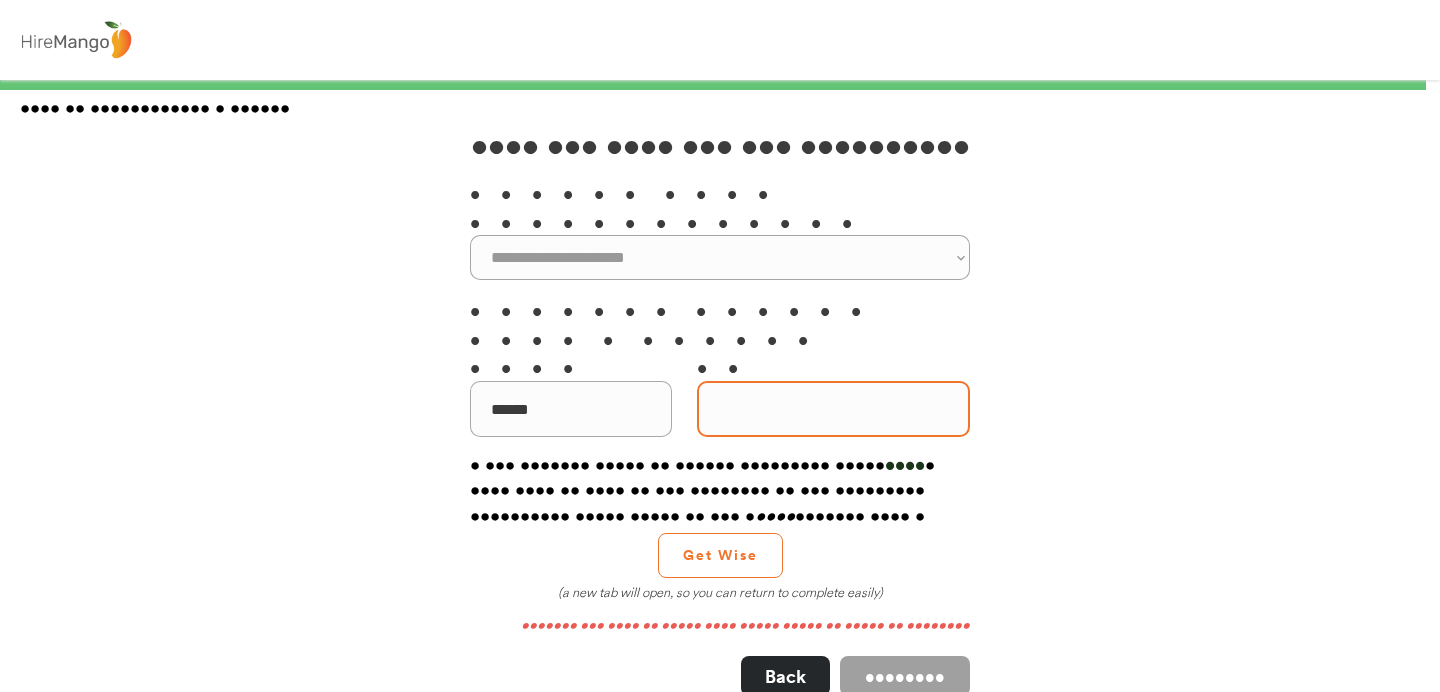 click at bounding box center (833, 409) 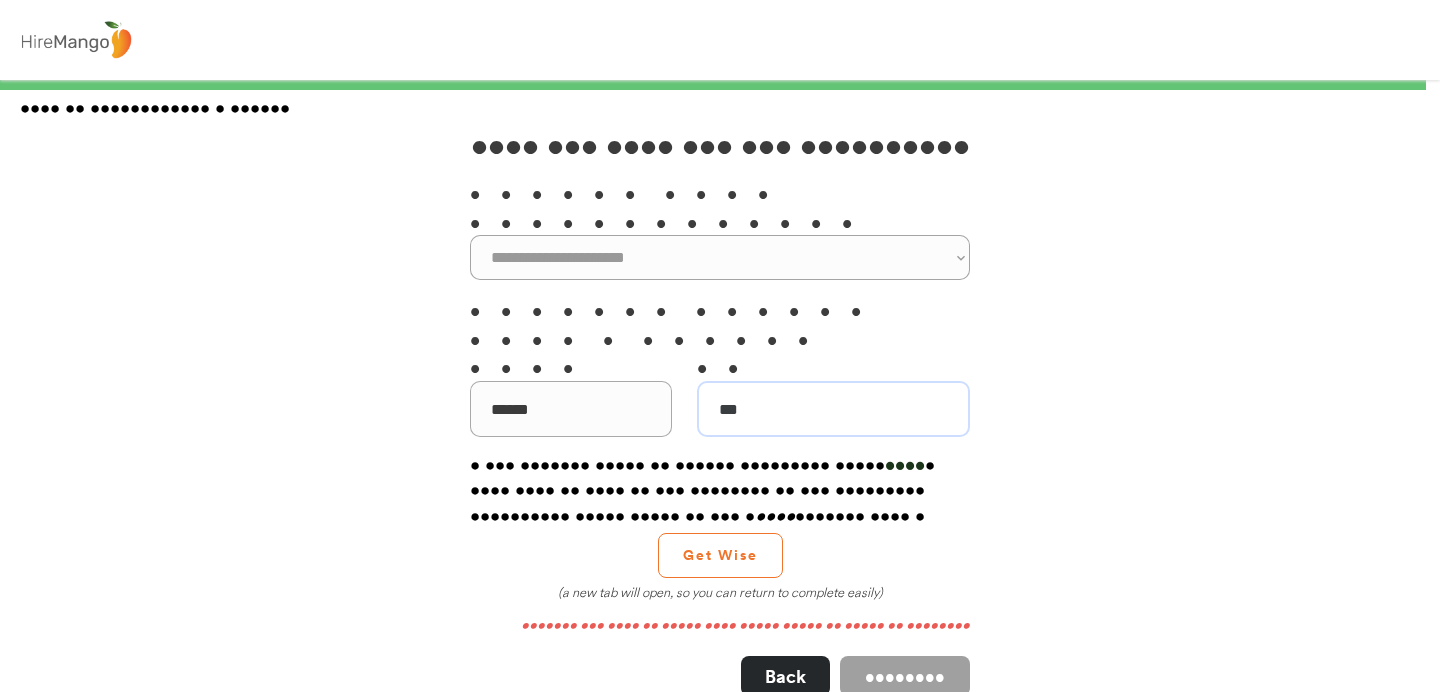 type on "**" 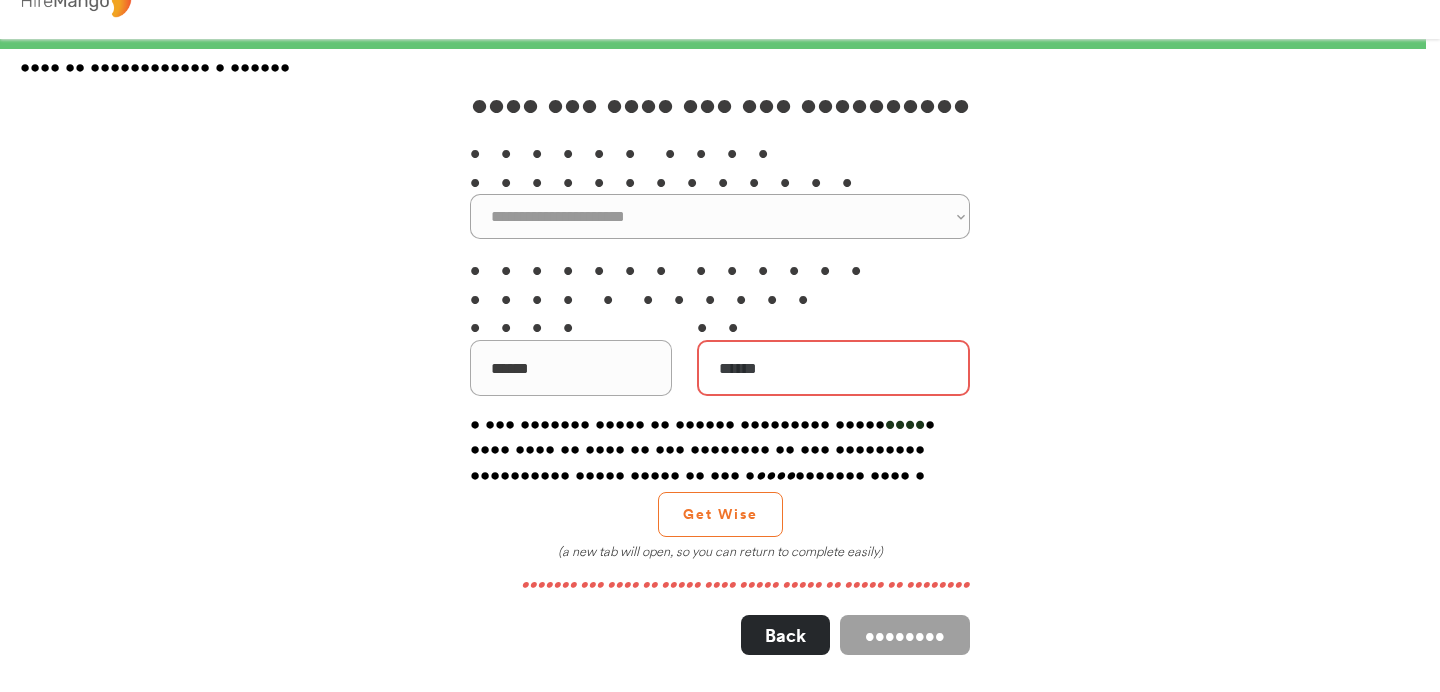scroll, scrollTop: 56, scrollLeft: 0, axis: vertical 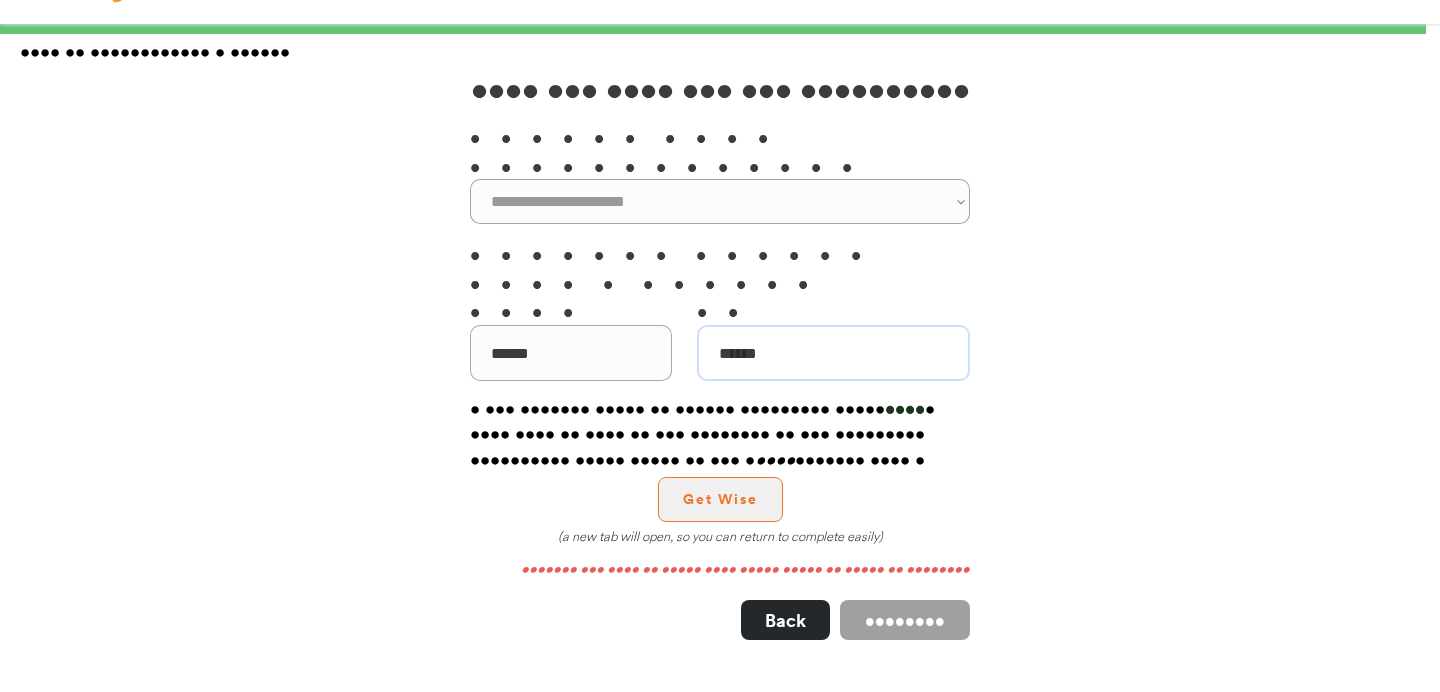 type on "••••••" 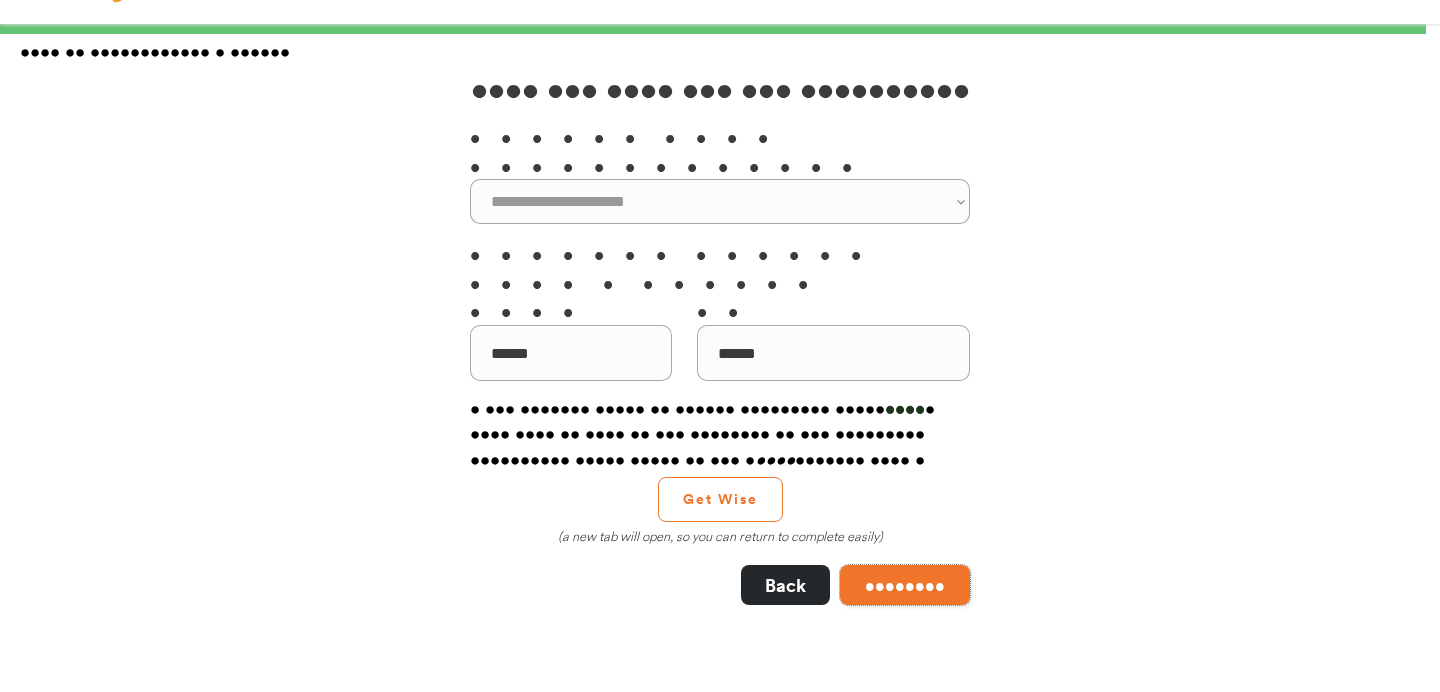 click on "••••••••" at bounding box center [905, 585] 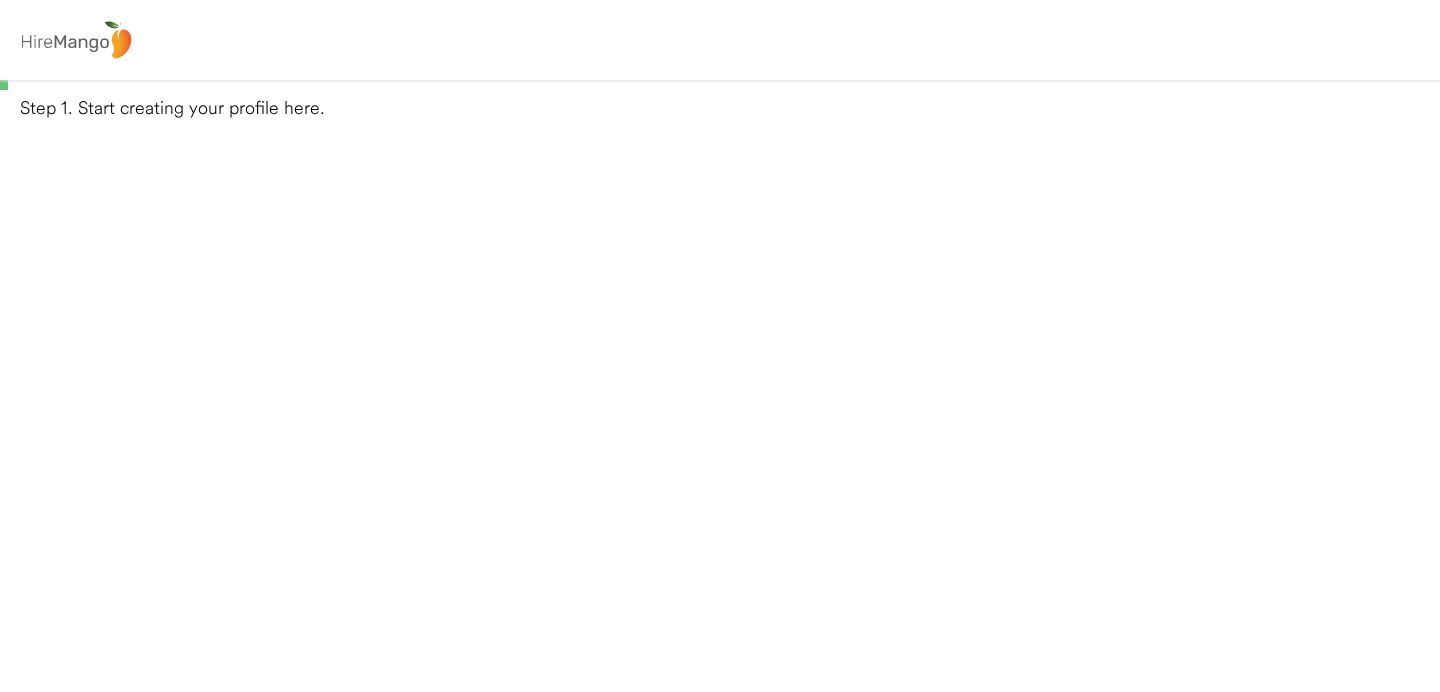 scroll, scrollTop: 0, scrollLeft: 0, axis: both 